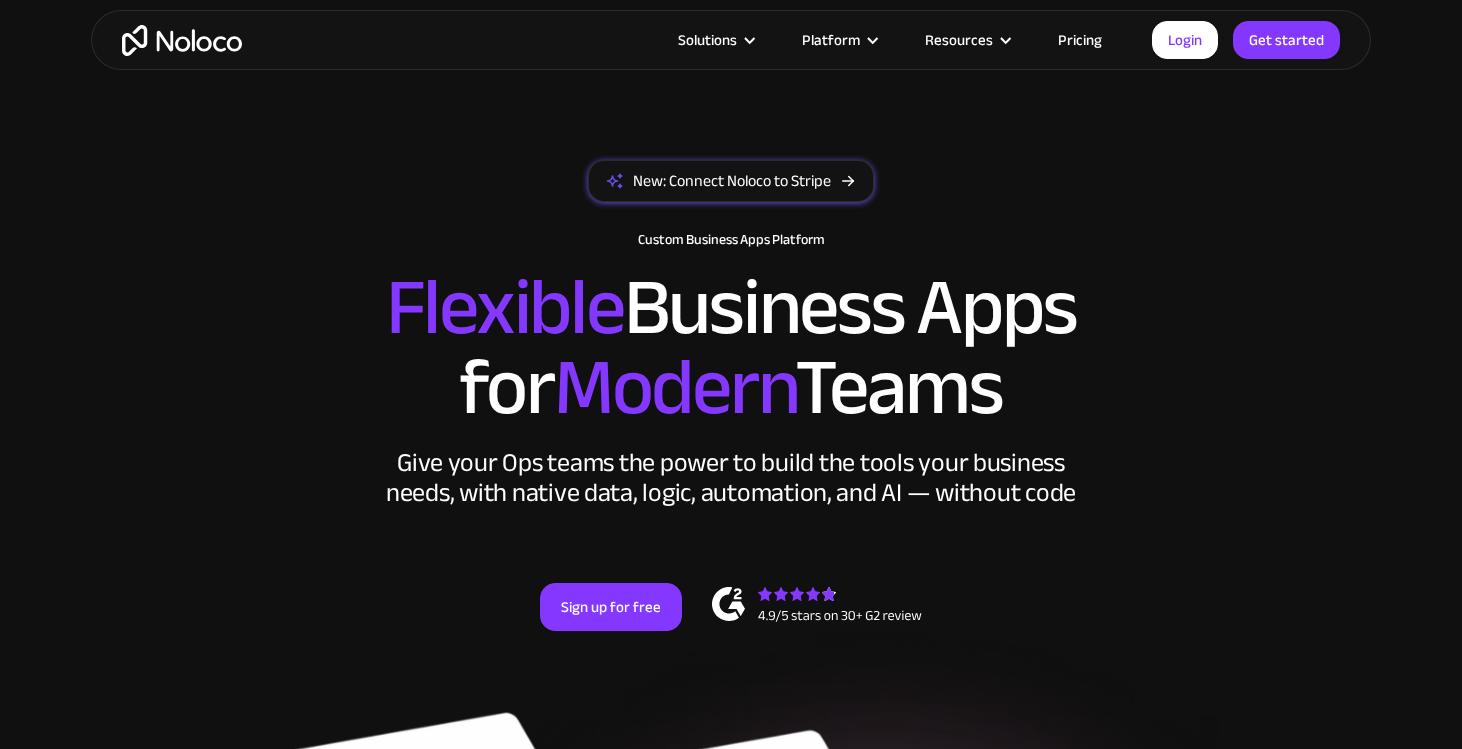 scroll, scrollTop: 143, scrollLeft: 0, axis: vertical 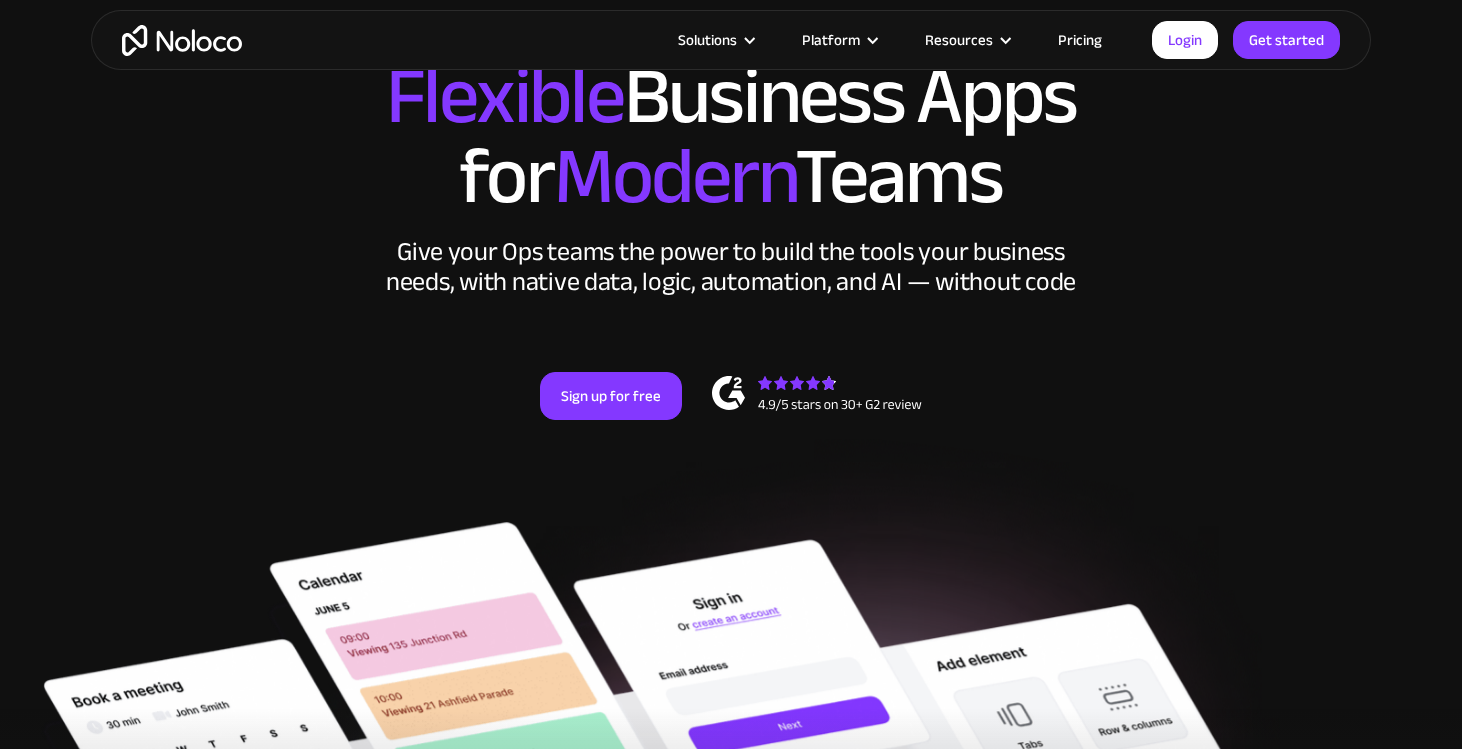 click on "Pricing" at bounding box center (1080, 40) 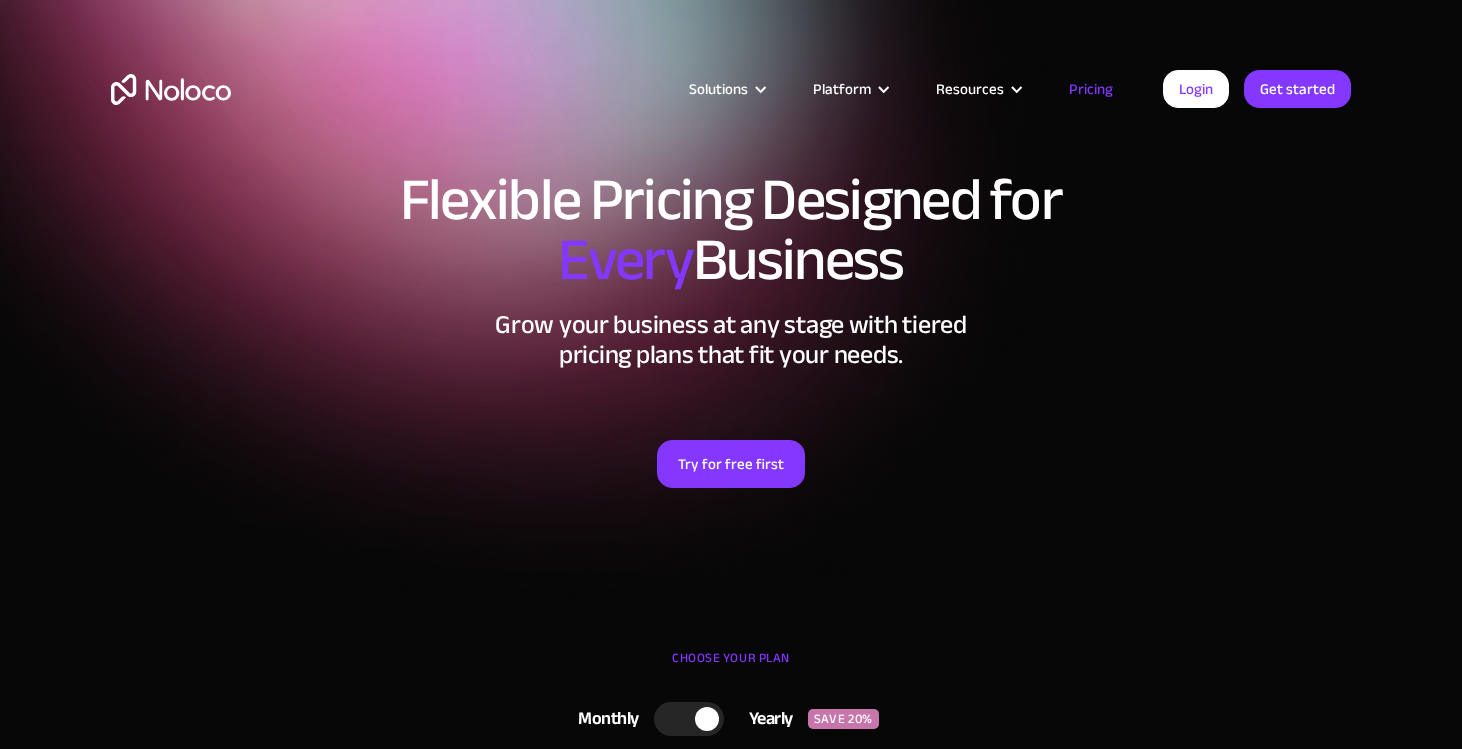 scroll, scrollTop: 0, scrollLeft: 0, axis: both 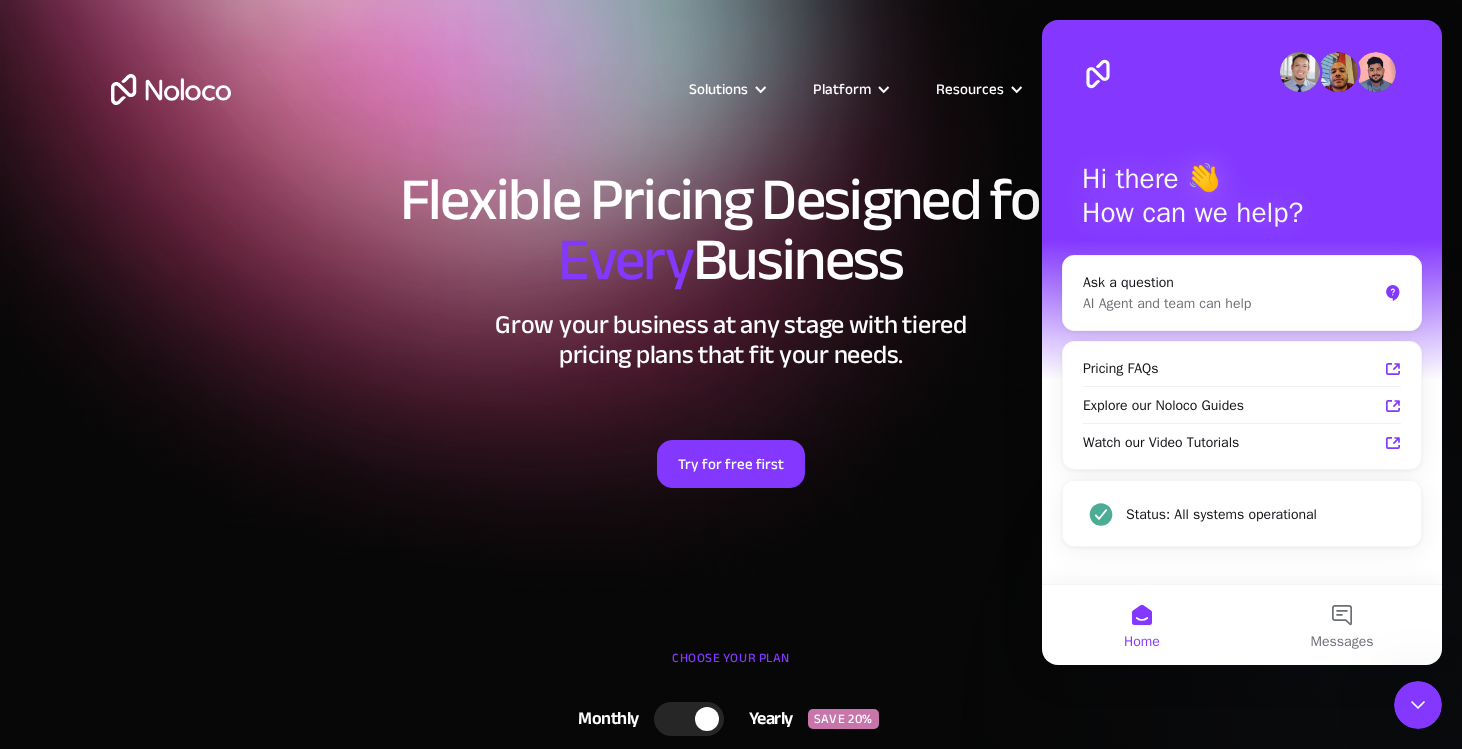 click 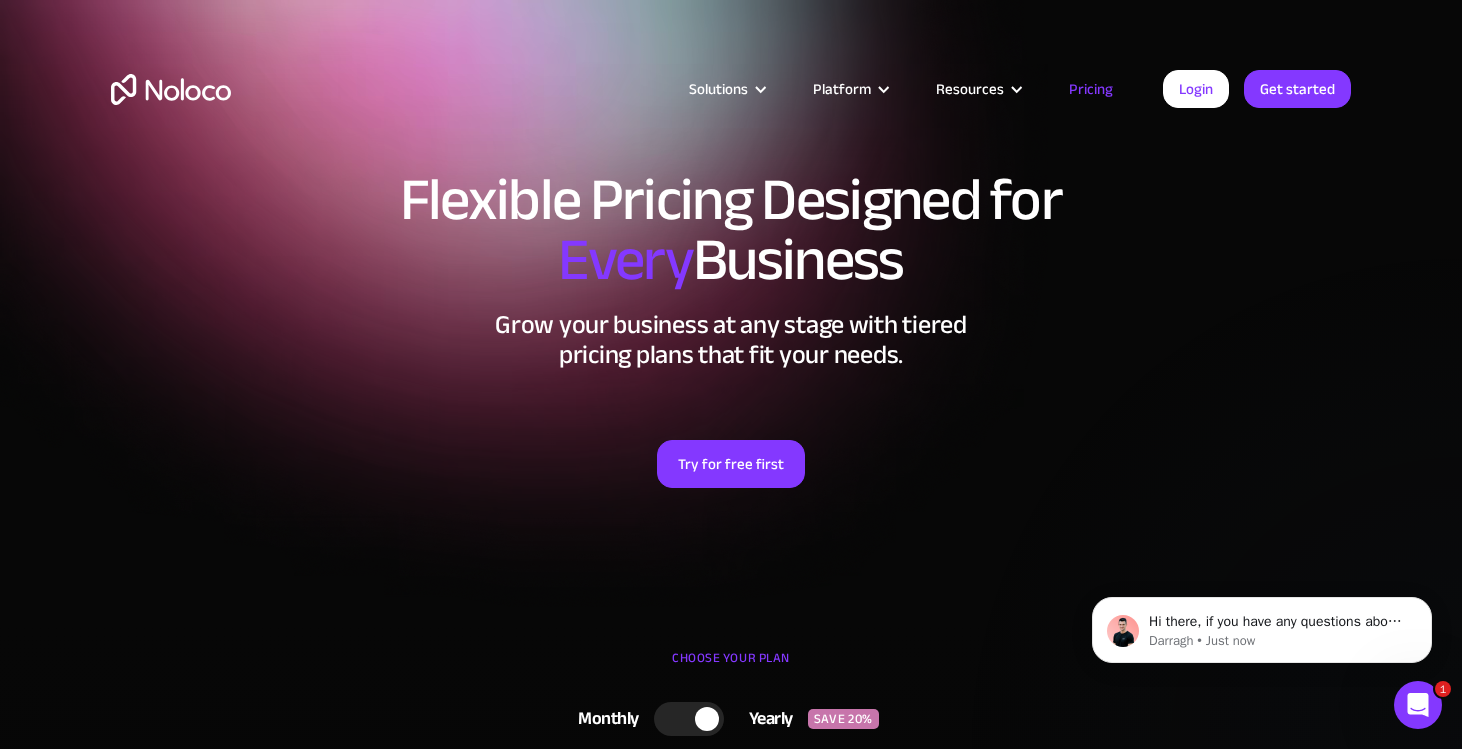 scroll, scrollTop: 0, scrollLeft: 0, axis: both 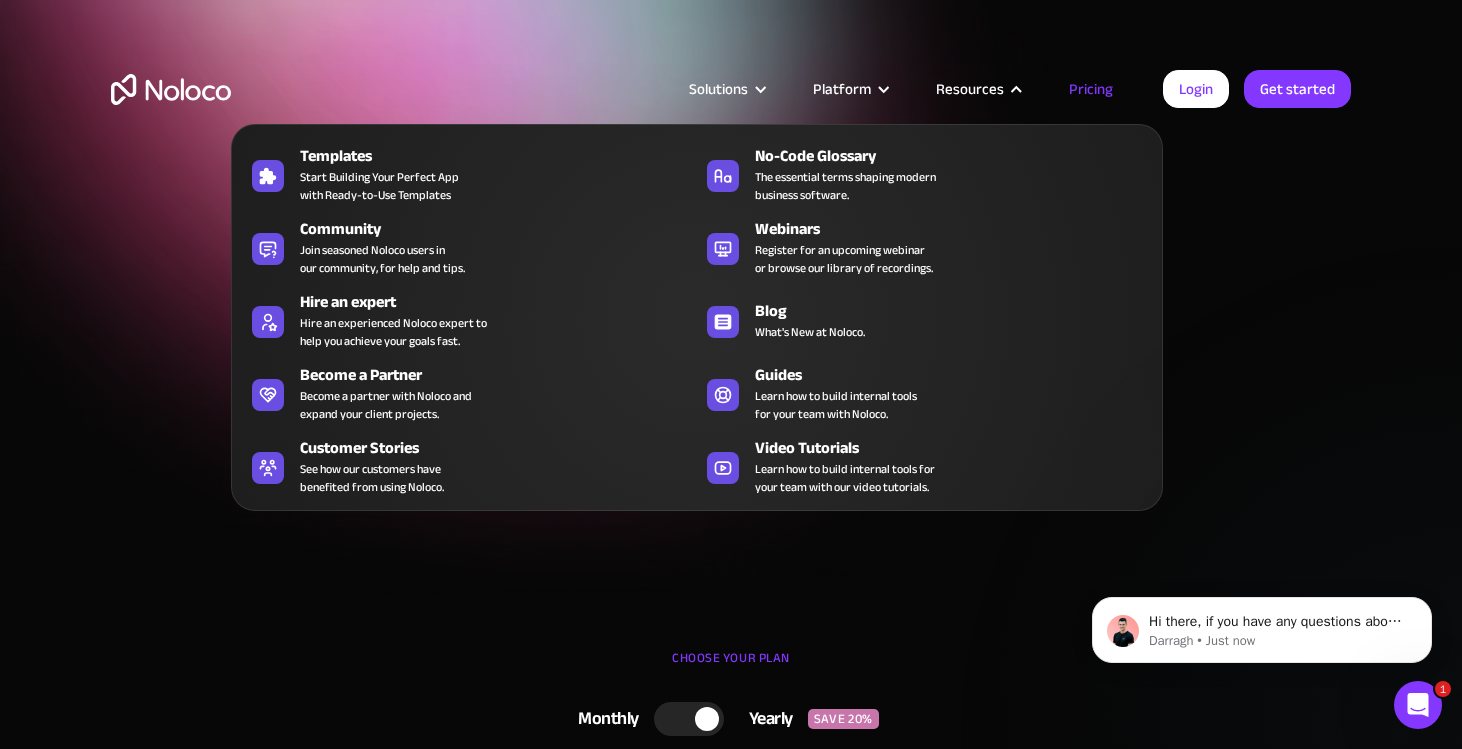 click on "Templates Start Building Your Perfect App with Ready-to-Use Templates No-Code Glossary The essential terms shaping modern business software.  Community Join seasoned Noloco users in  our community, for help and tips. Webinars Register for an upcoming webinar  or browse our library of recordings.
Hire an expert Hire an experienced Noloco expert to  help you achieve your goals fast.
Blog What's New at Noloco.
Hire an Expert Hire a certified Noloco expert to jumpstart your project Become a Partner Become a partner with Noloco and  expand your client projects.
Guides Learn how to build internal tools  for your team with Noloco.
Customer Stories See how our customers have  benefited from using Noloco.
Video Tutorials Learn how to build internal tools for  your team with our video tutorials." at bounding box center (697, 303) 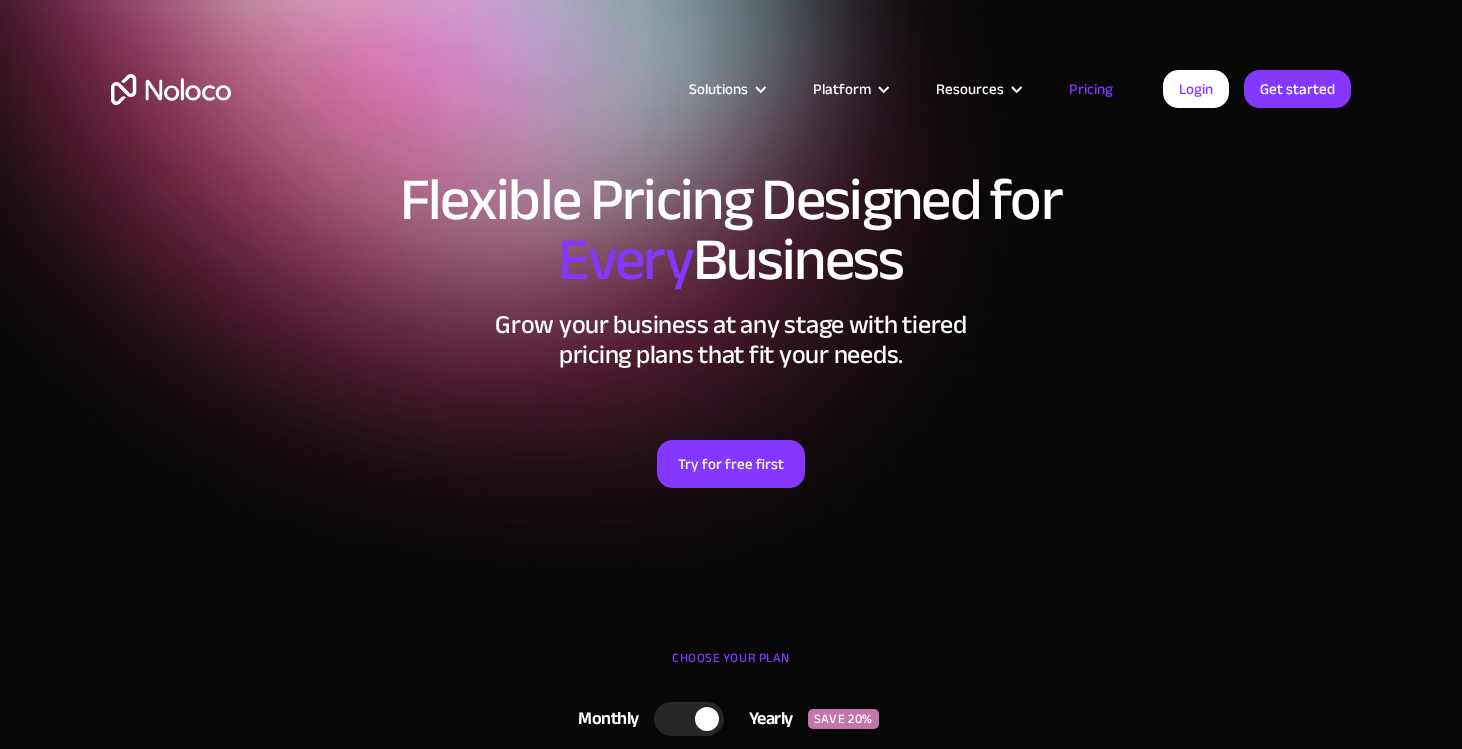 scroll, scrollTop: 0, scrollLeft: 0, axis: both 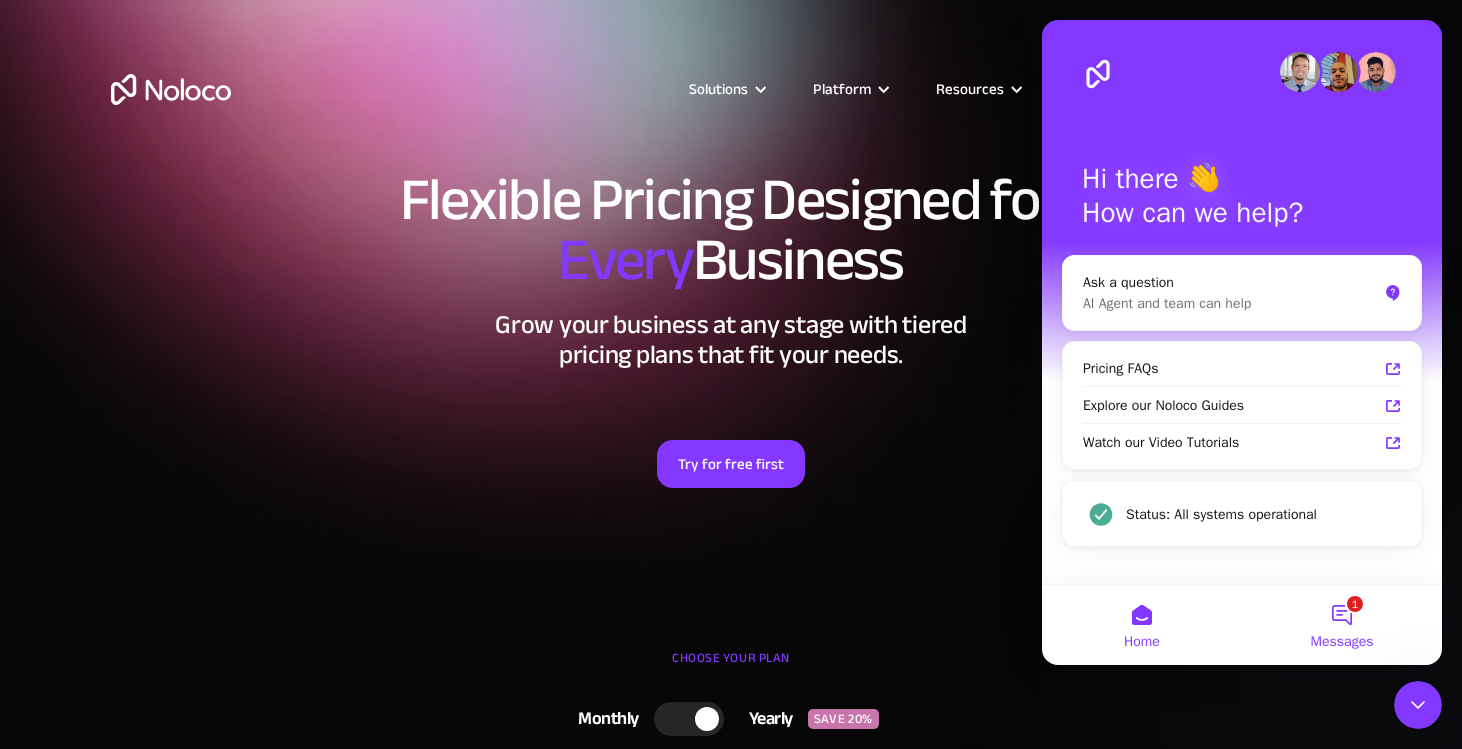 click on "1 Messages" at bounding box center (1342, 625) 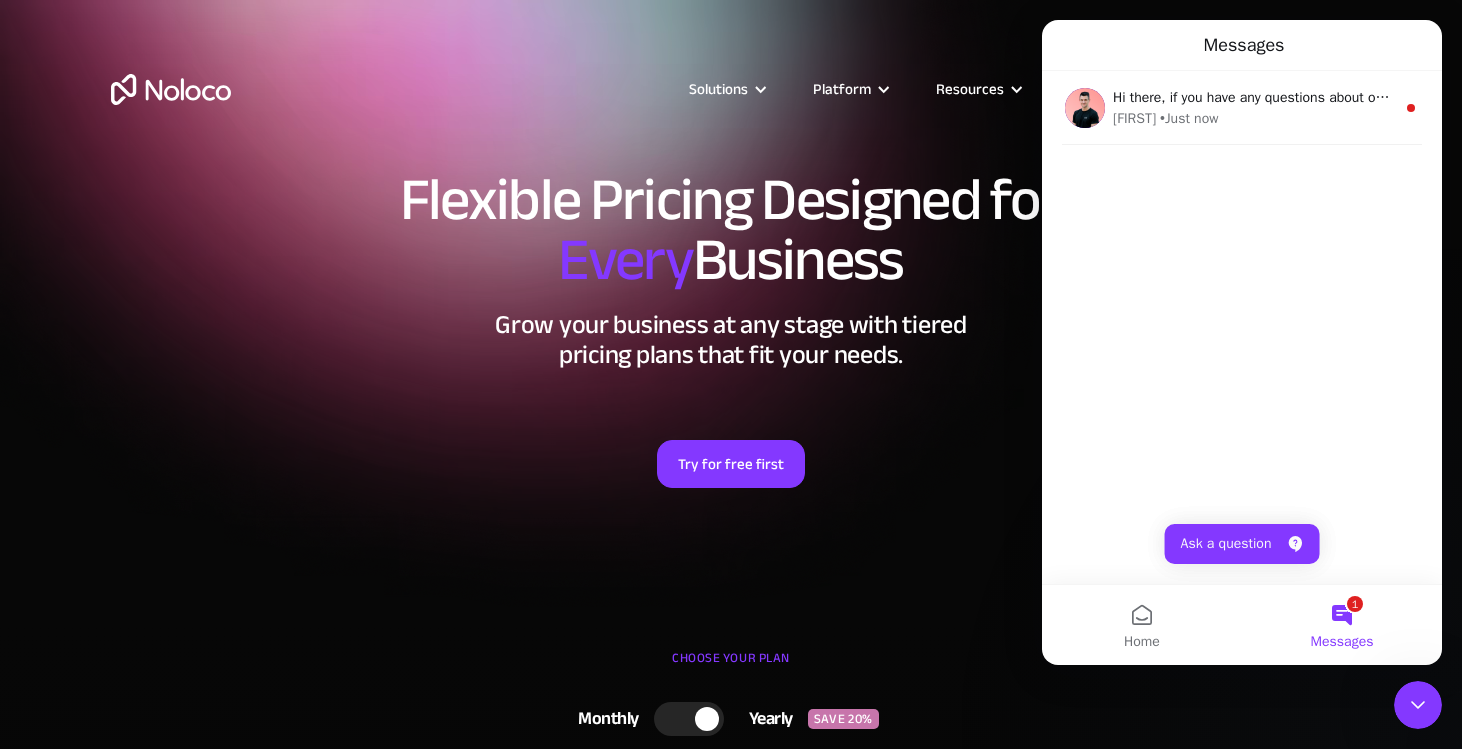click at bounding box center (1418, 705) 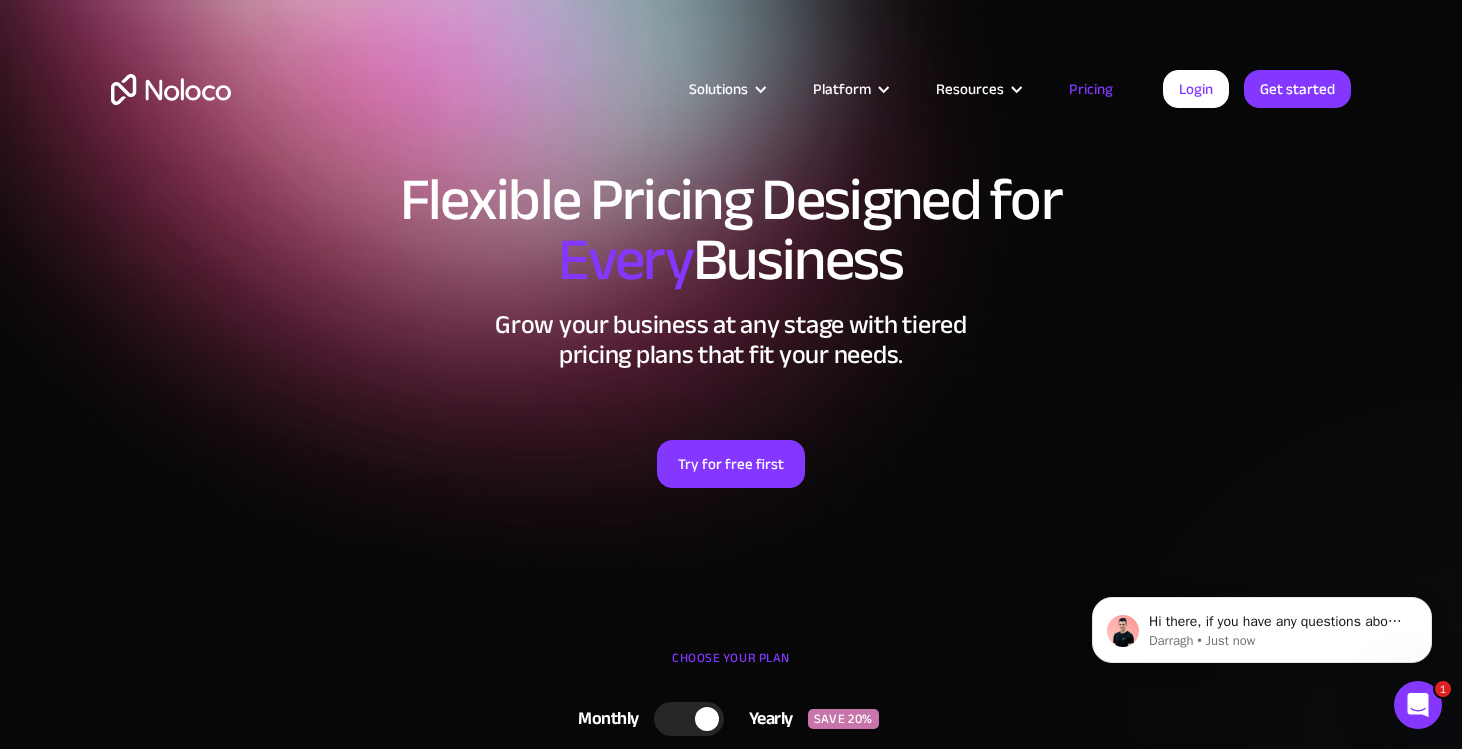 scroll, scrollTop: 0, scrollLeft: 0, axis: both 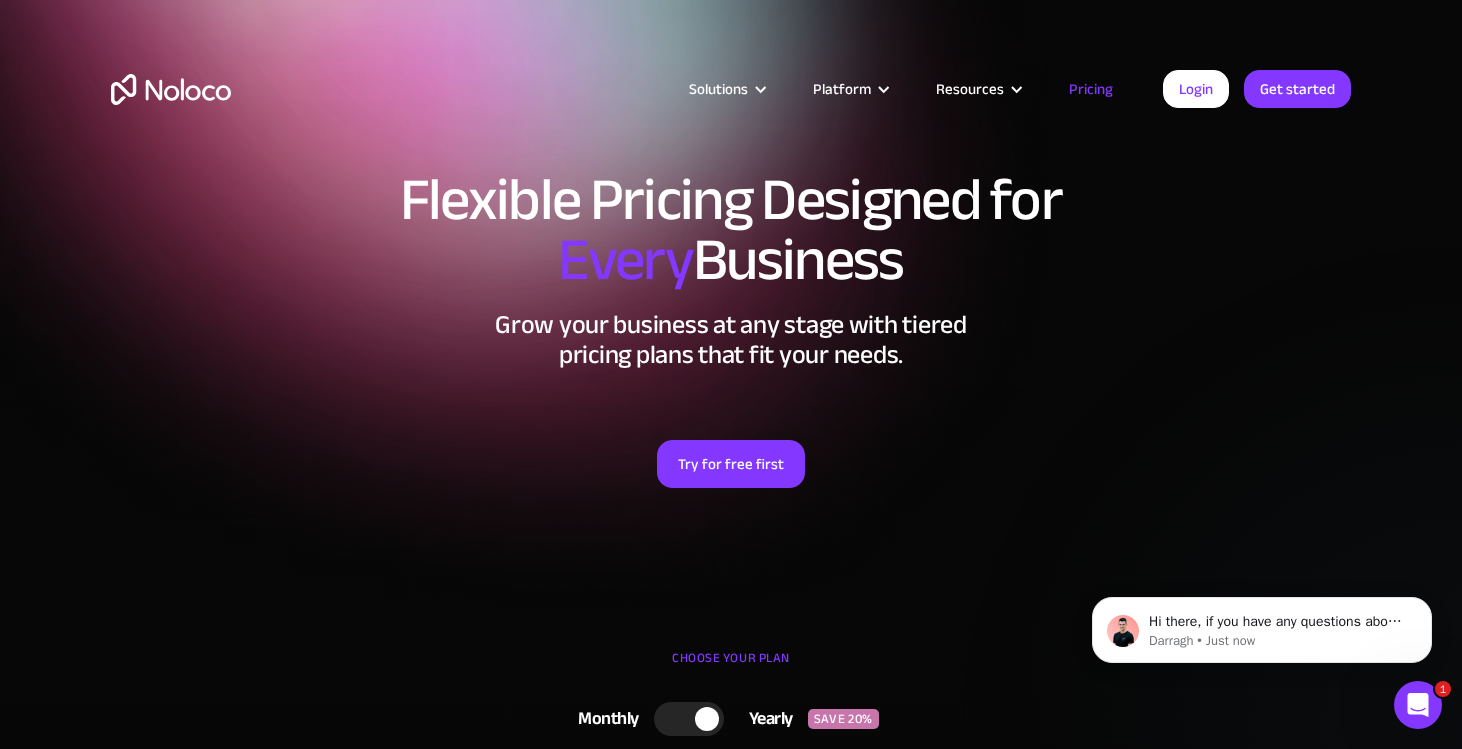 click at bounding box center (171, 89) 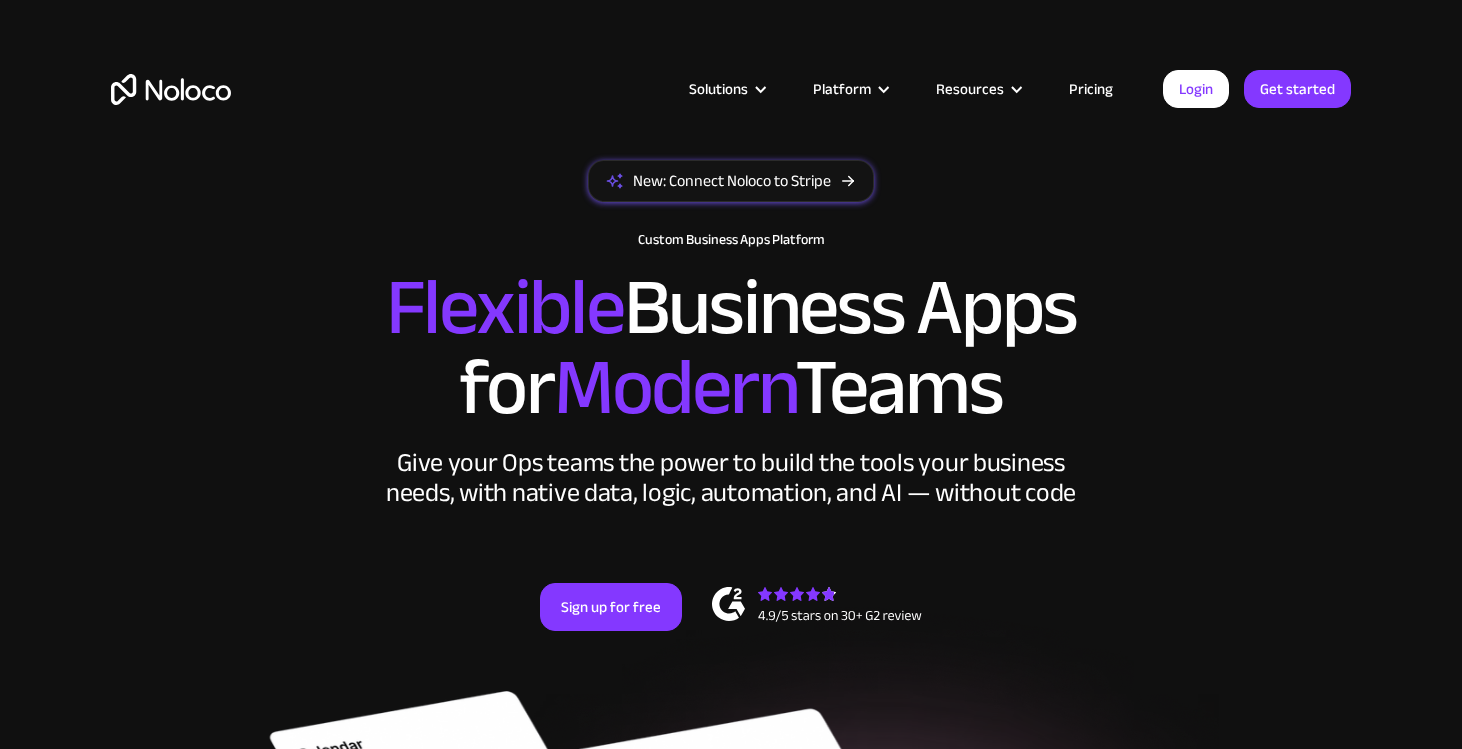 scroll, scrollTop: 0, scrollLeft: 0, axis: both 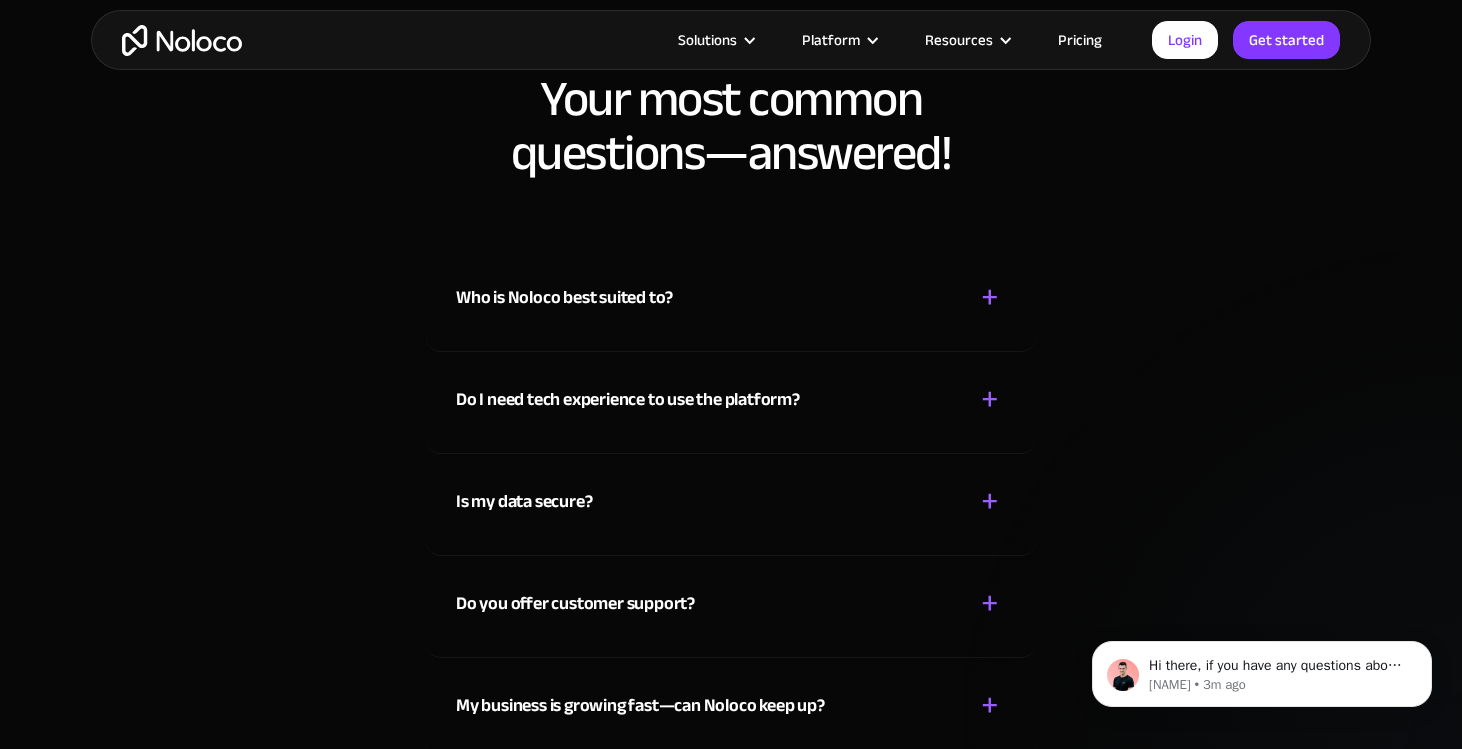 click on "Who is Noloco best suited to? + -" at bounding box center (731, 285) 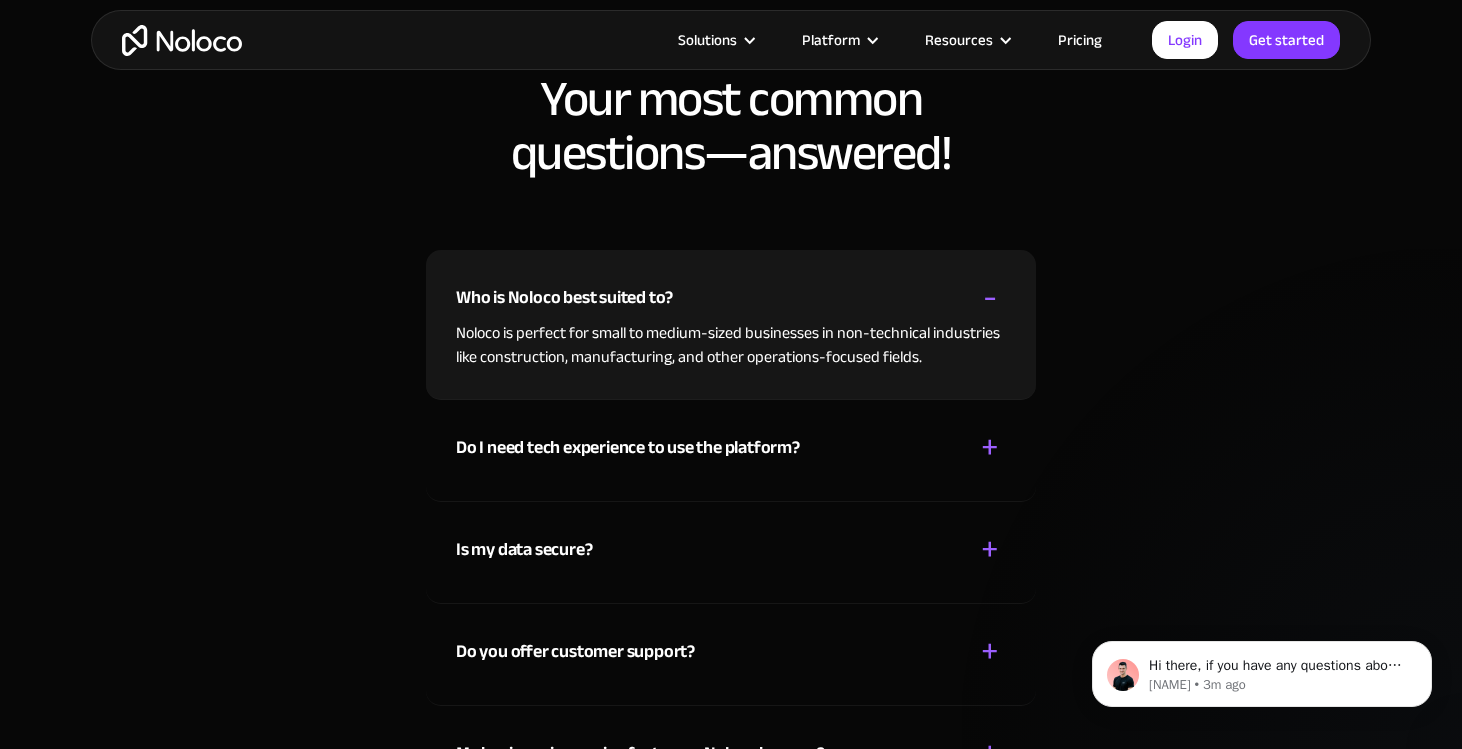 click on "Is my data secure? + -" at bounding box center [731, 537] 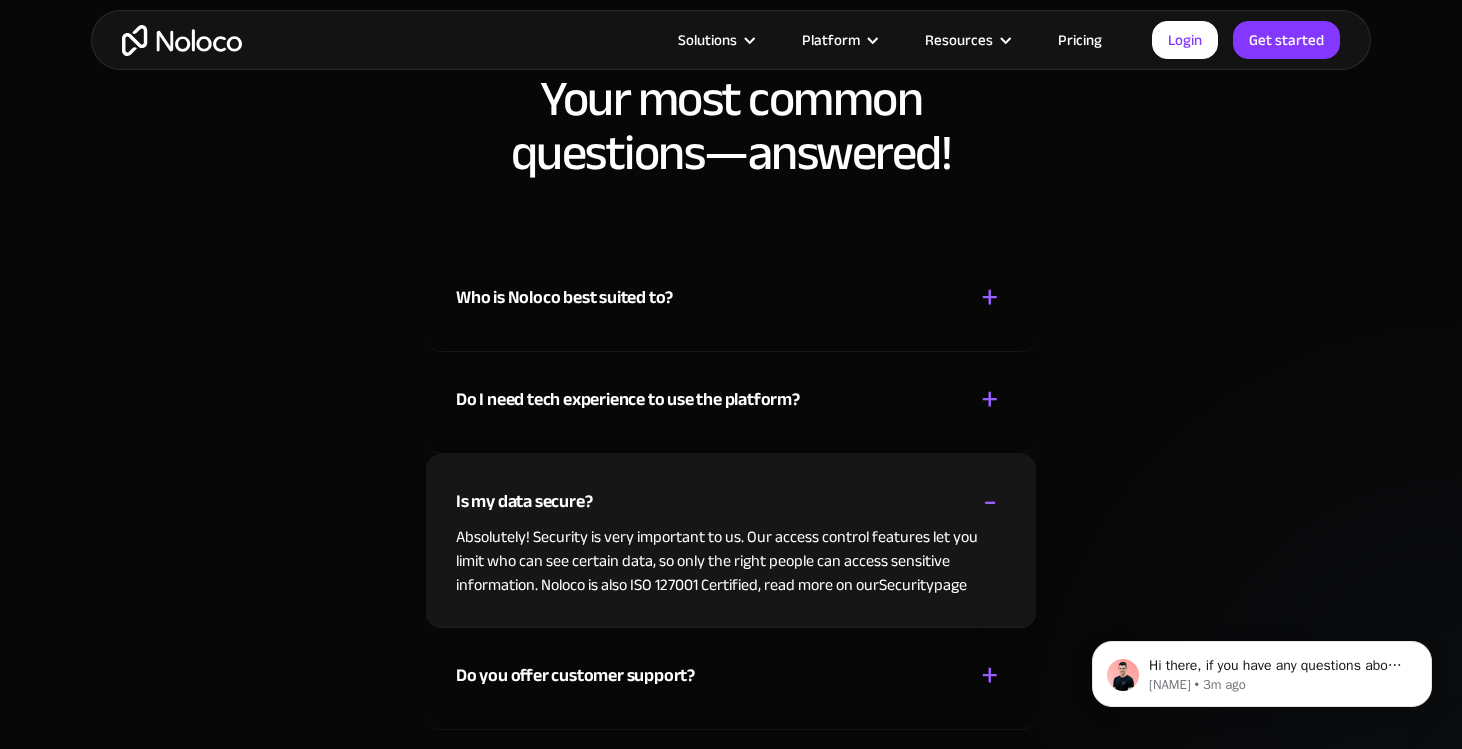click on "Do I need tech experience to use the platform?" at bounding box center (628, 400) 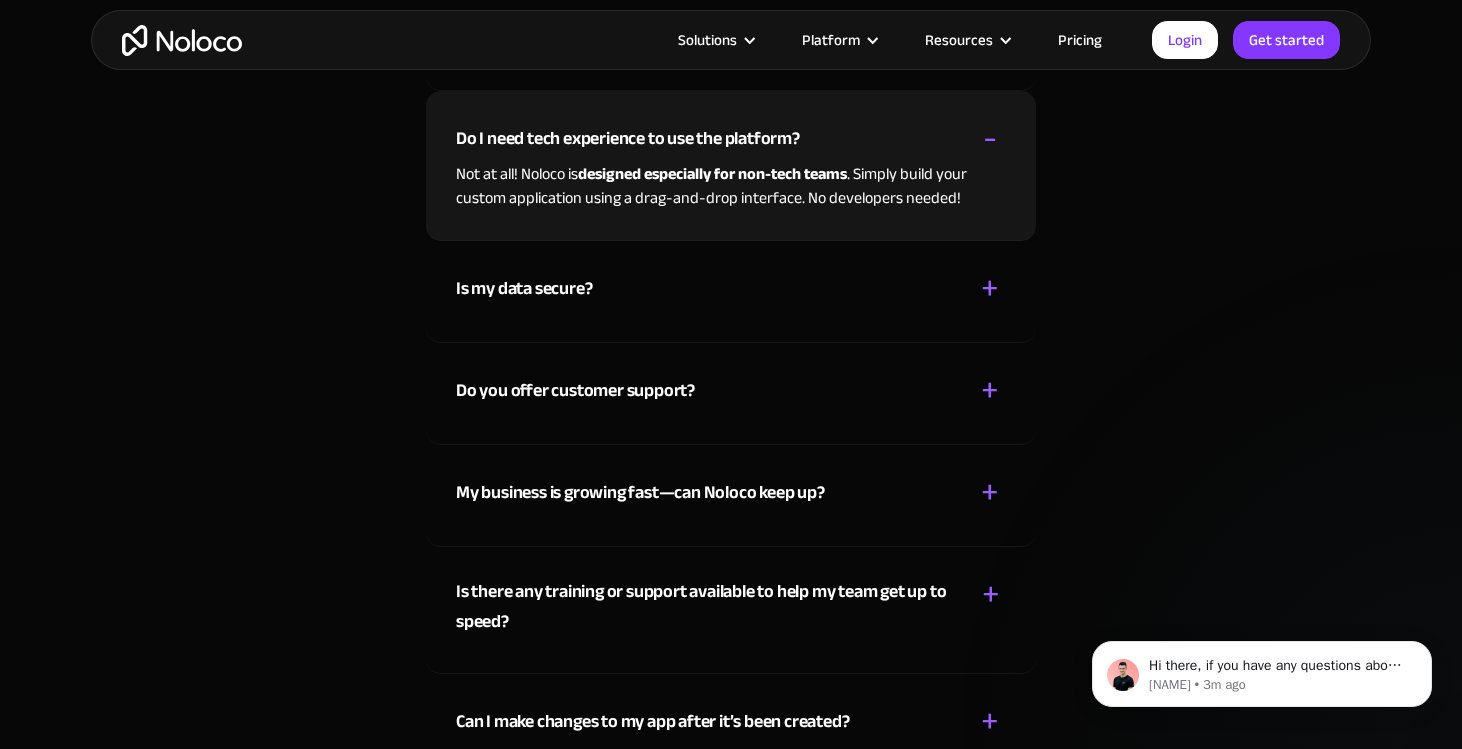 scroll, scrollTop: 10562, scrollLeft: 0, axis: vertical 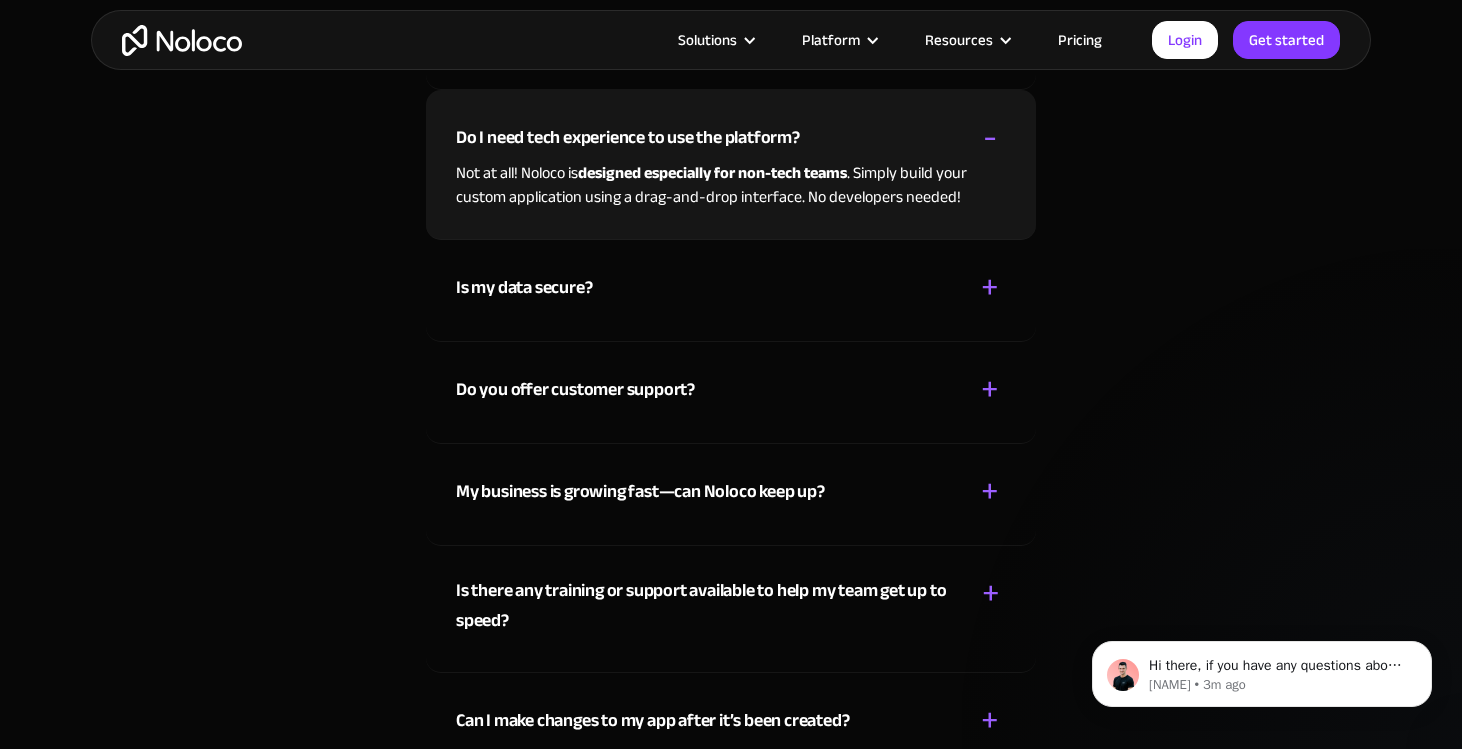 click on "Is my data secure? + -" at bounding box center [731, 275] 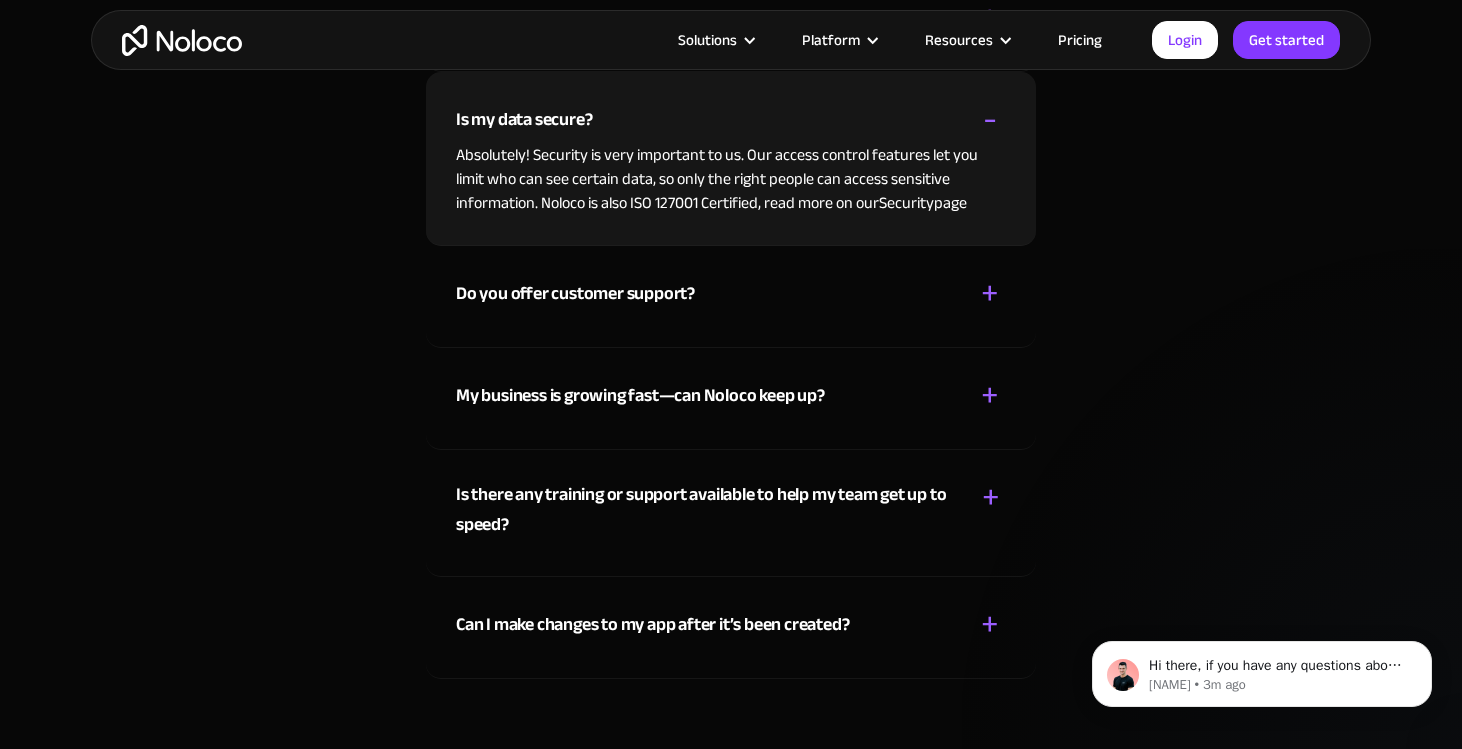 scroll, scrollTop: 10683, scrollLeft: 0, axis: vertical 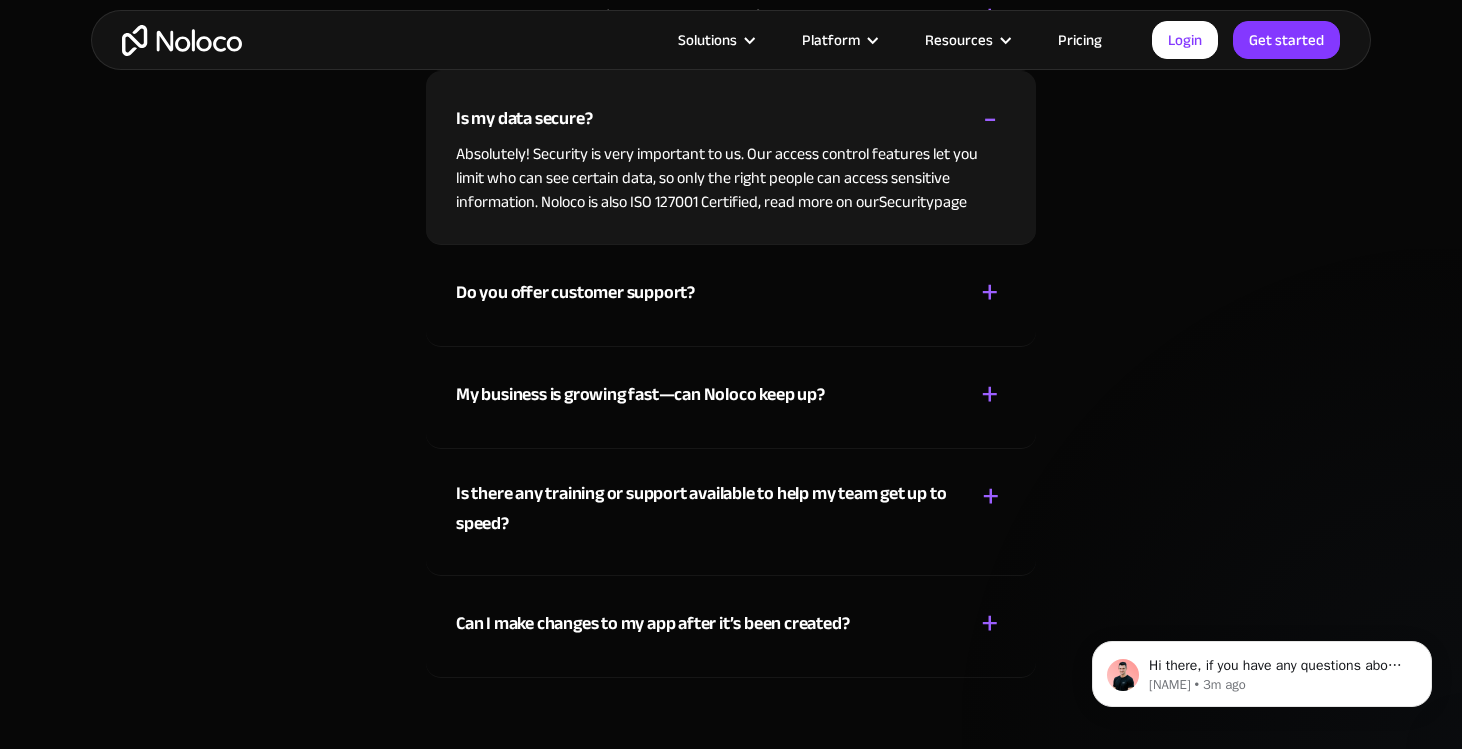click on "Do you offer customer support? + -" at bounding box center [731, 280] 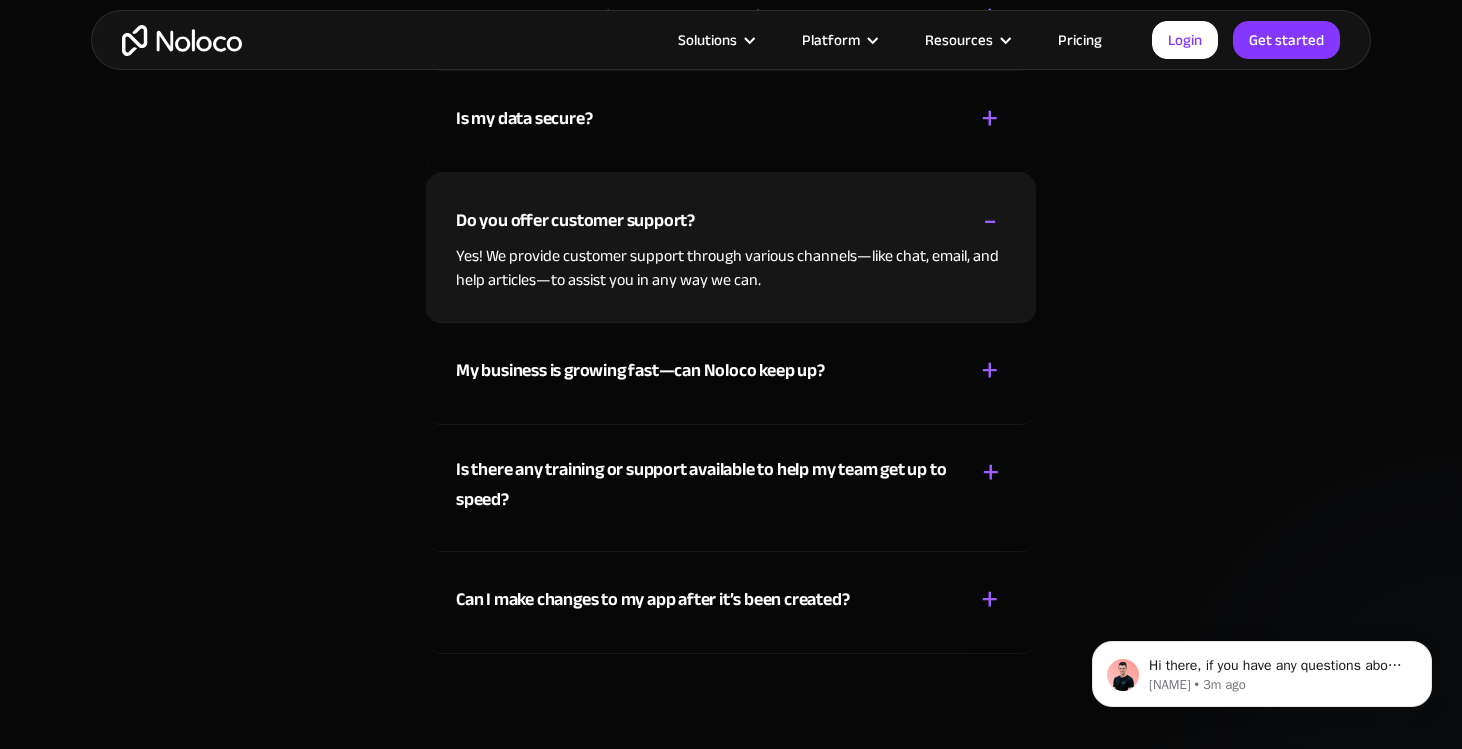 click on "My business is growing fast—can Noloco keep up?" at bounding box center [640, 371] 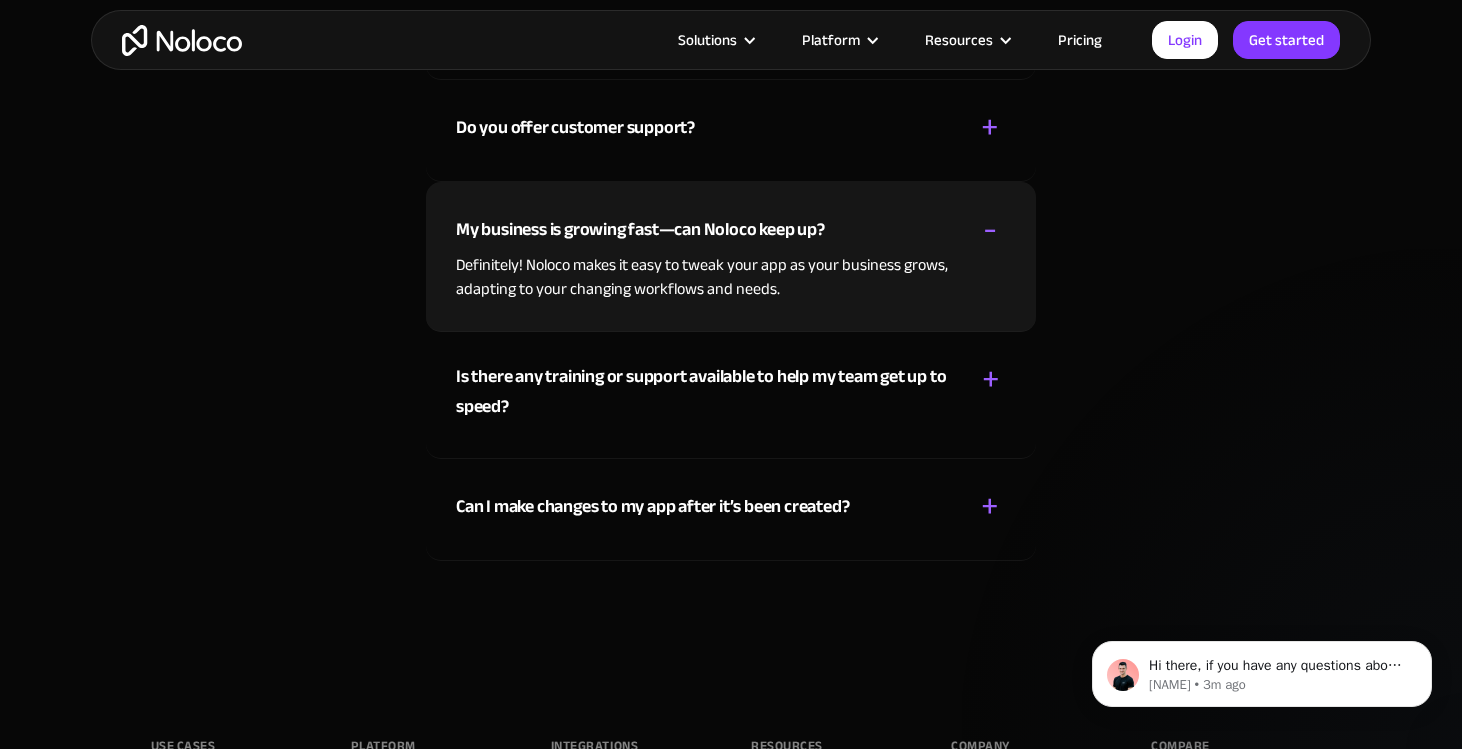 scroll, scrollTop: 10780, scrollLeft: 0, axis: vertical 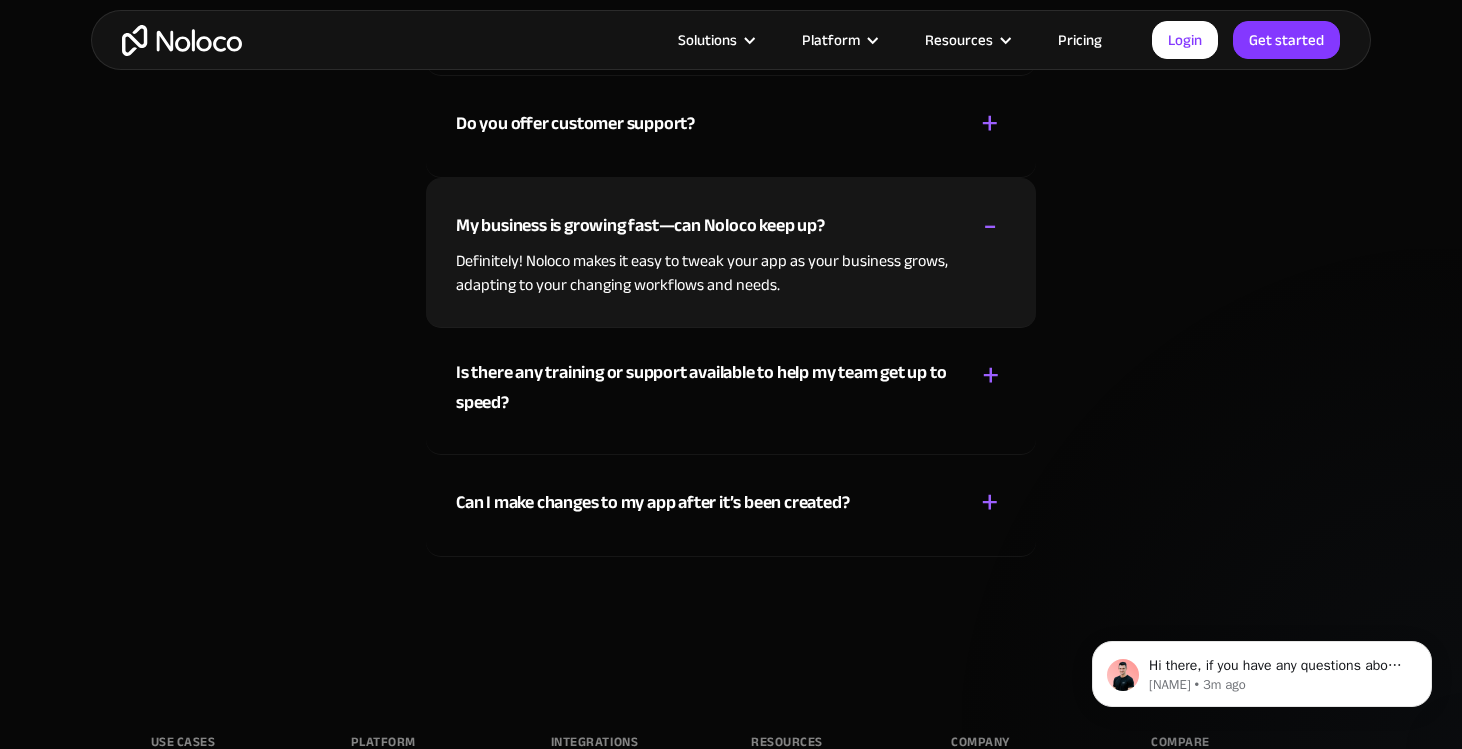 click on "Is there any training or support available to help my team get up to speed?" at bounding box center [704, 388] 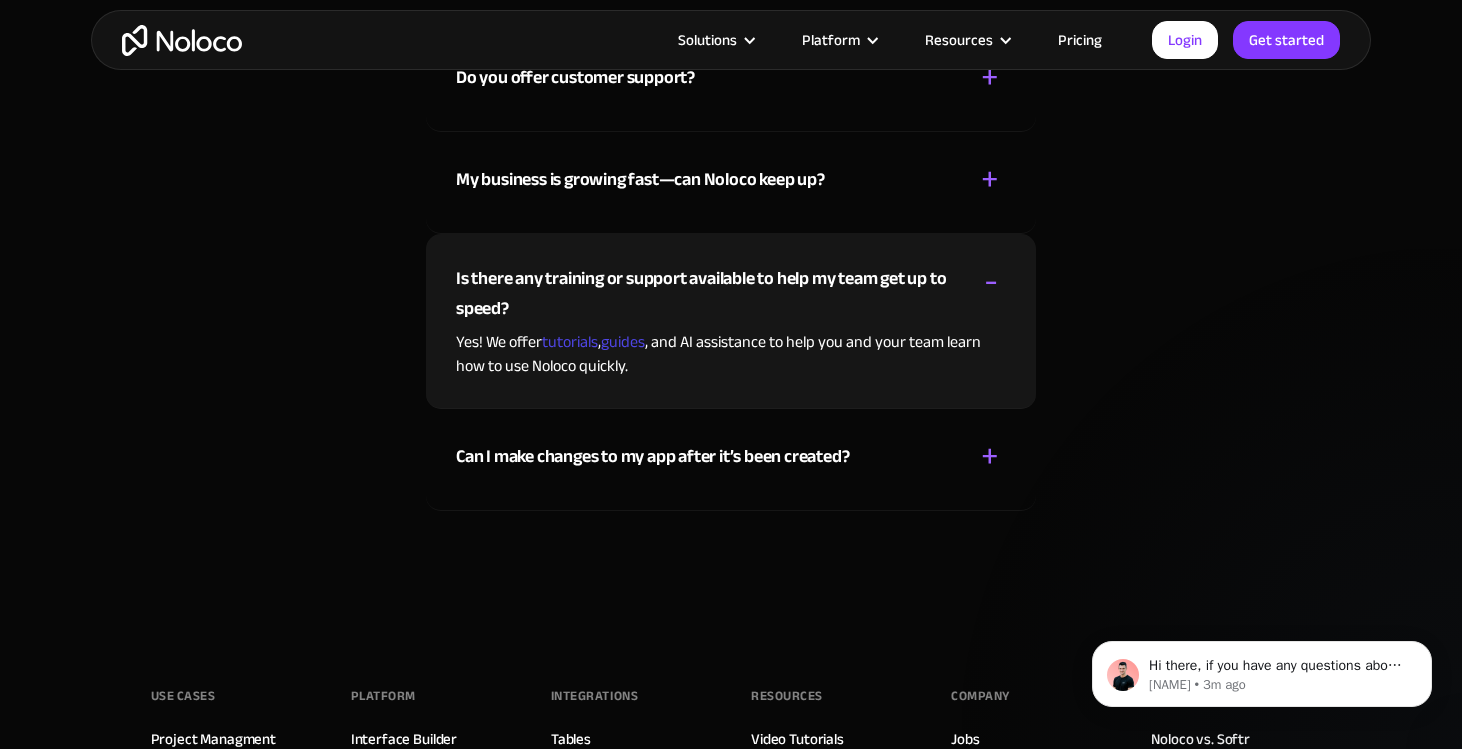 scroll, scrollTop: 10847, scrollLeft: 0, axis: vertical 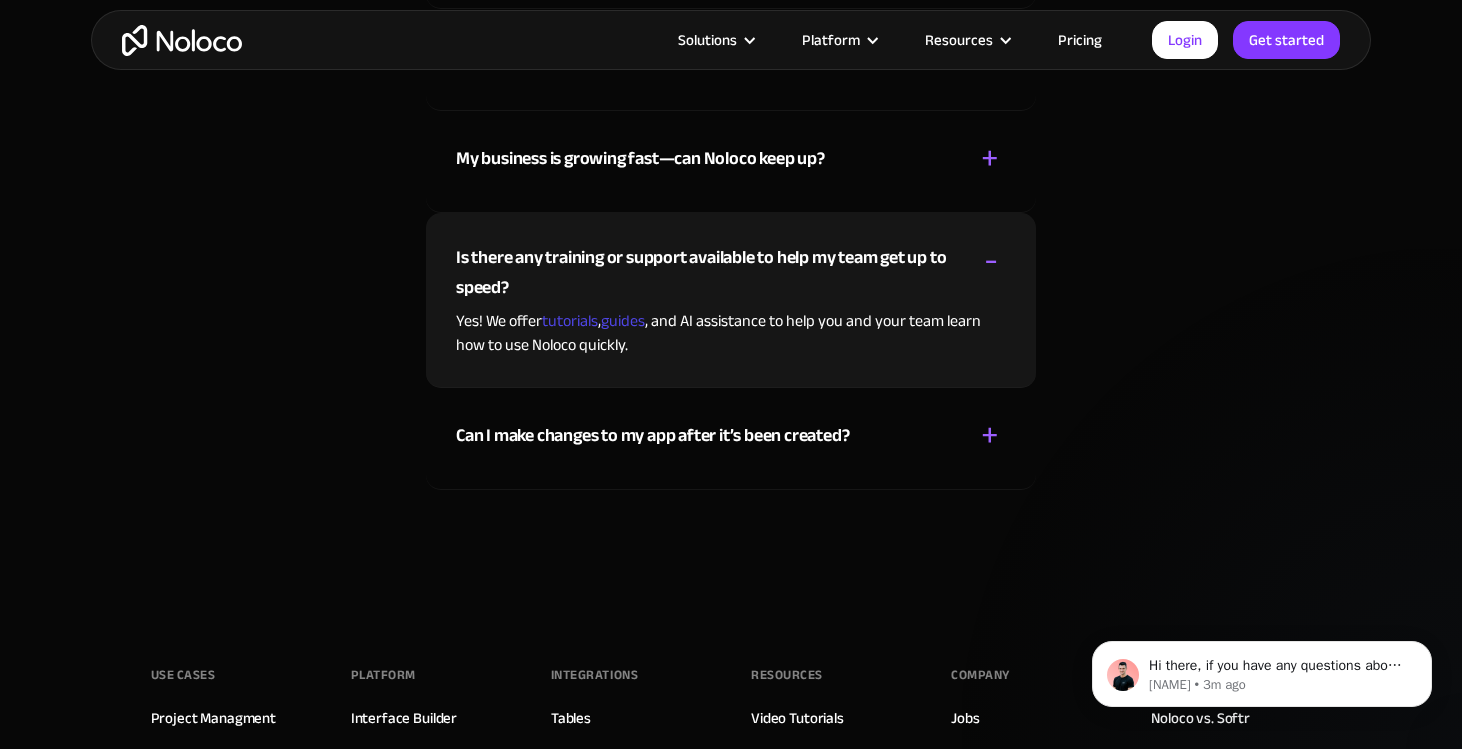 click on "Can I make changes to my app after it’s been created?" at bounding box center [652, 436] 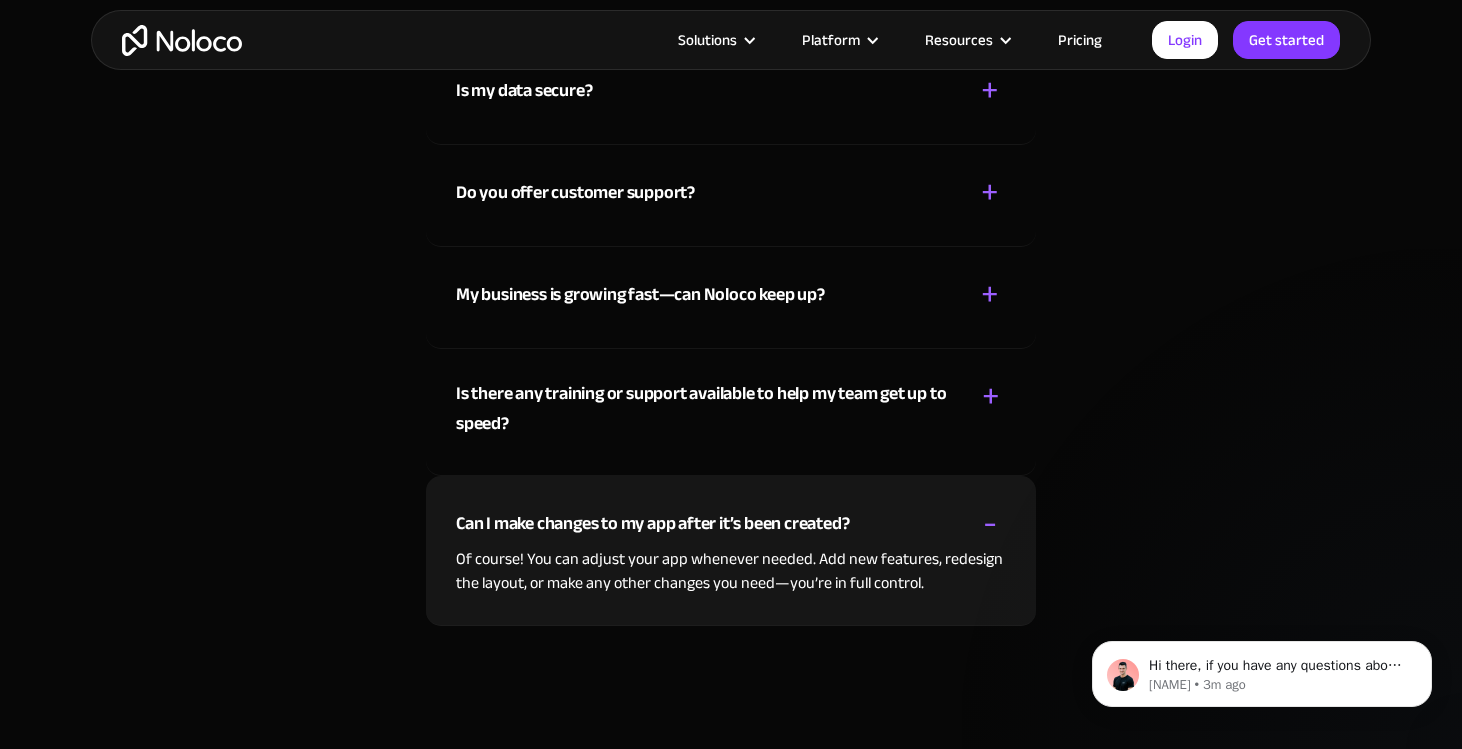 scroll, scrollTop: 10709, scrollLeft: 0, axis: vertical 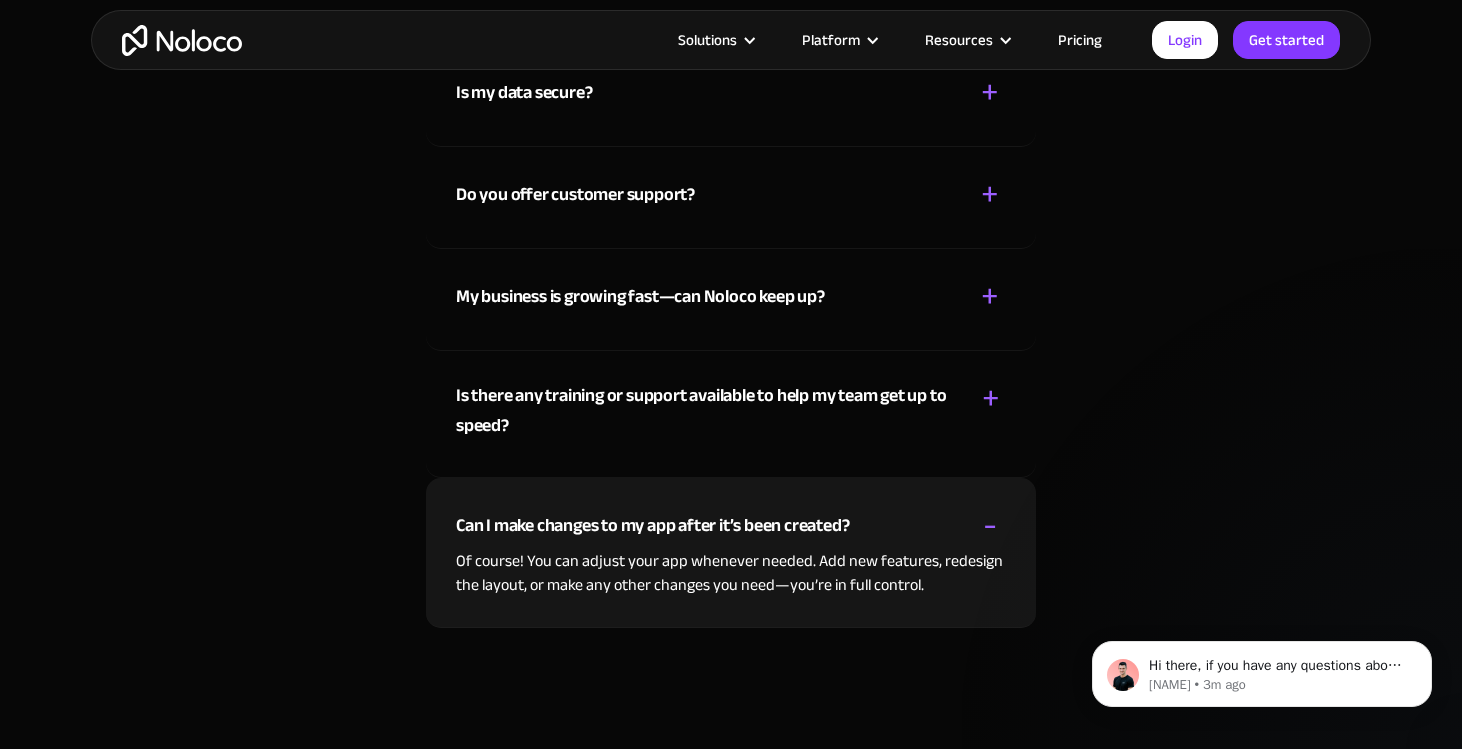 click on "Is there any training or support available to help my team get up to speed?" at bounding box center (704, 411) 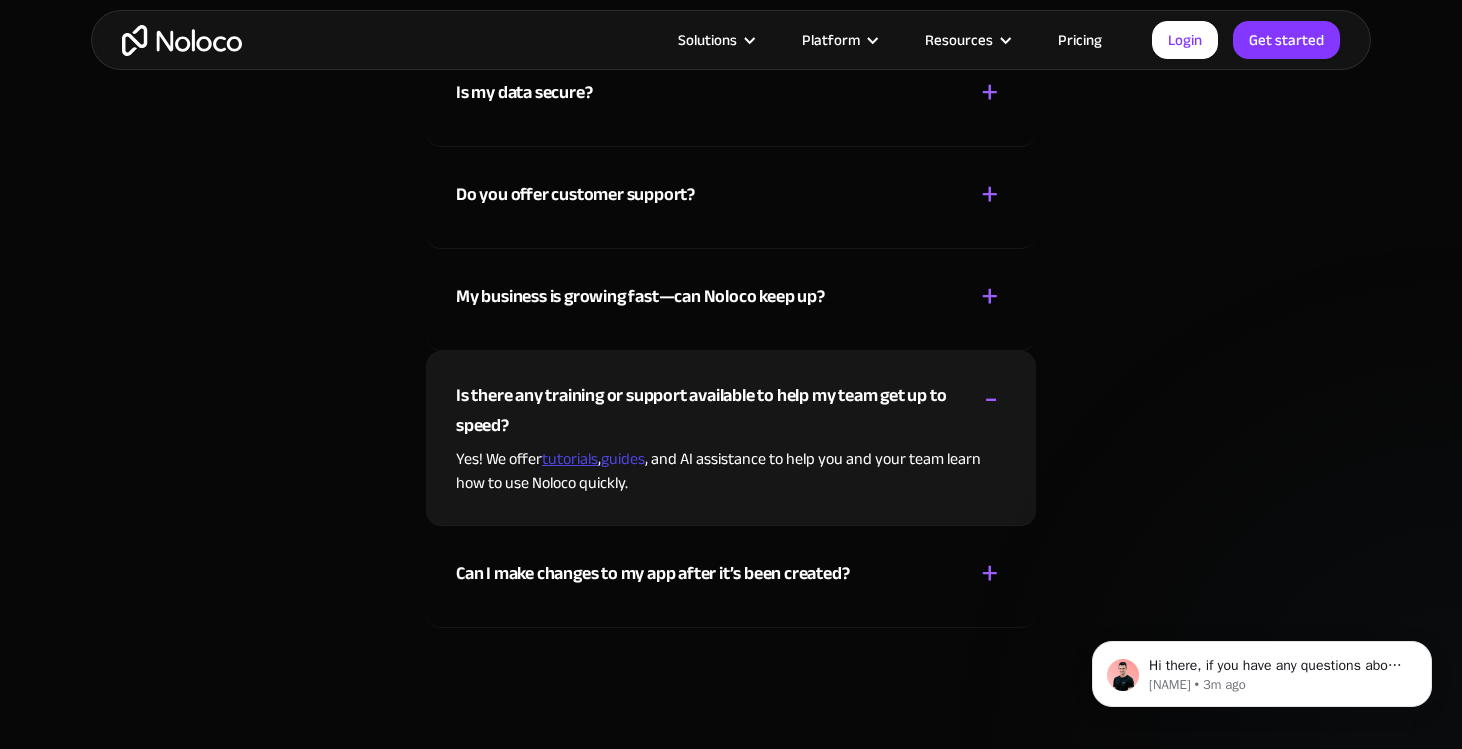click on "tutorials" at bounding box center [570, 459] 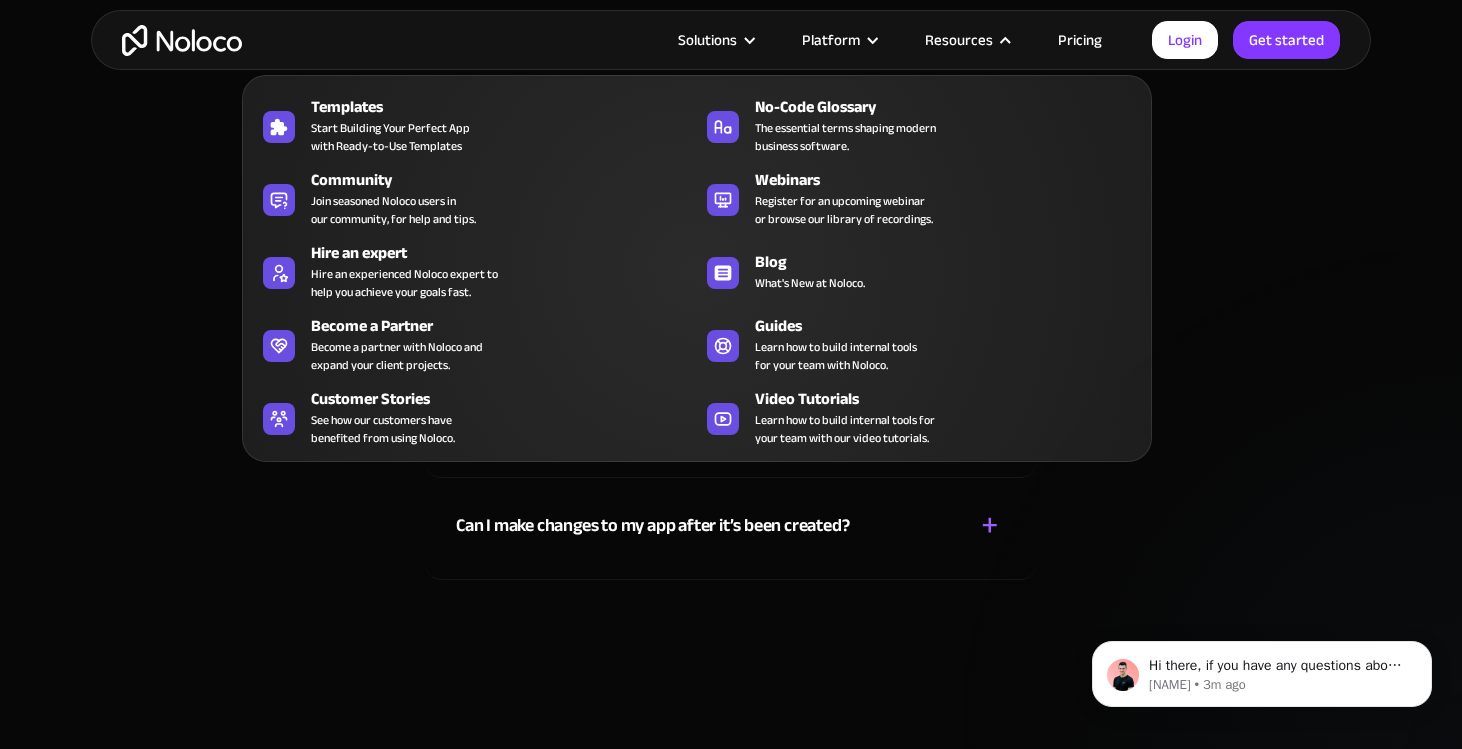 click on "Templates Start Building Your Perfect App with Ready-to-Use Templates No-Code Glossary The essential terms shaping modern business software.  Community Join seasoned Noloco users in  our community, for help and tips. Webinars Register for an upcoming webinar  or browse our library of recordings.
Hire an expert Hire an experienced Noloco expert to  help you achieve your goals fast.
Blog What's New at Noloco.
Hire an Expert Hire a certified Noloco expert to jumpstart your project Become a Partner Become a partner with Noloco and  expand your client projects.
Guides Learn how to build internal tools  for your team with Noloco.
Customer Stories See how our customers have  benefited from using Noloco.
Video Tutorials Learn how to build internal tools for  your team with our video tutorials." at bounding box center [697, 254] 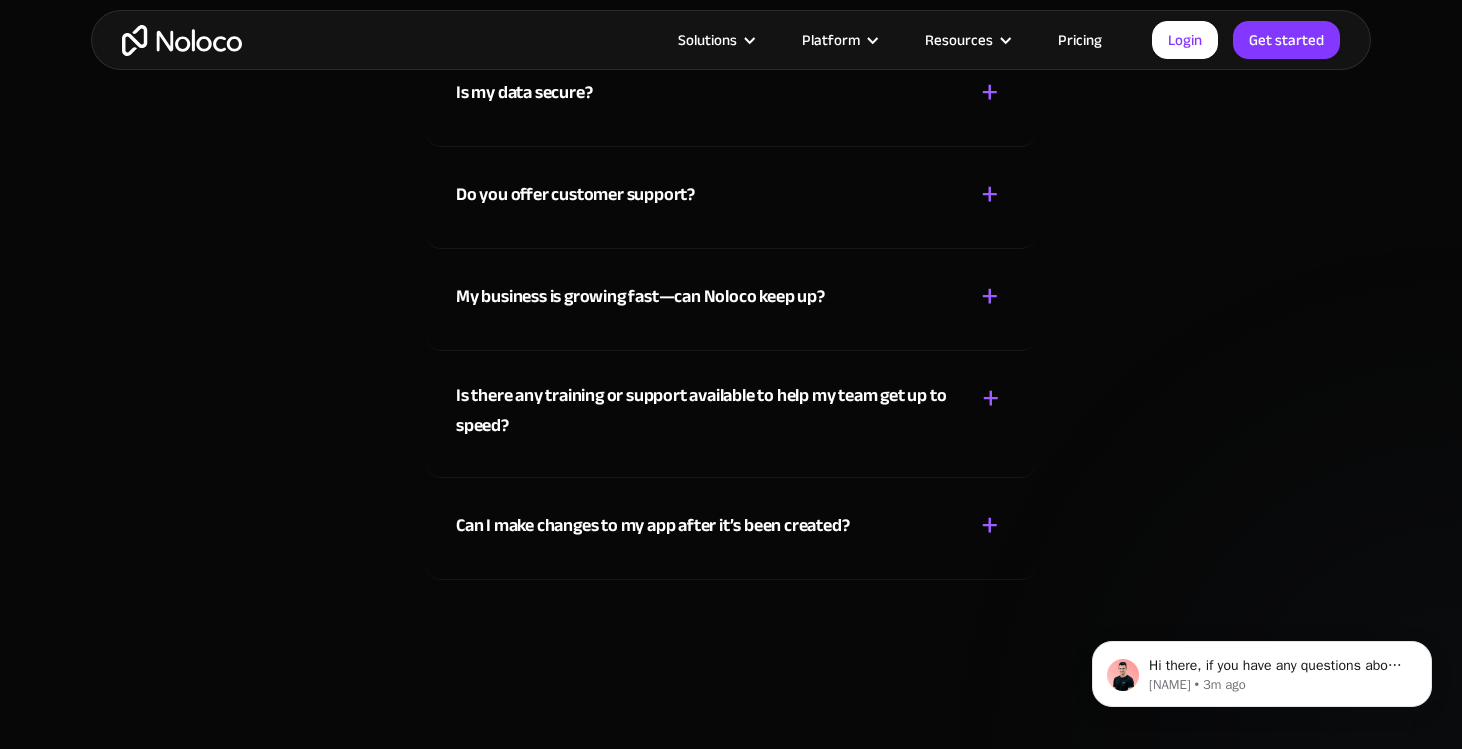 click on "Pricing" at bounding box center [1080, 40] 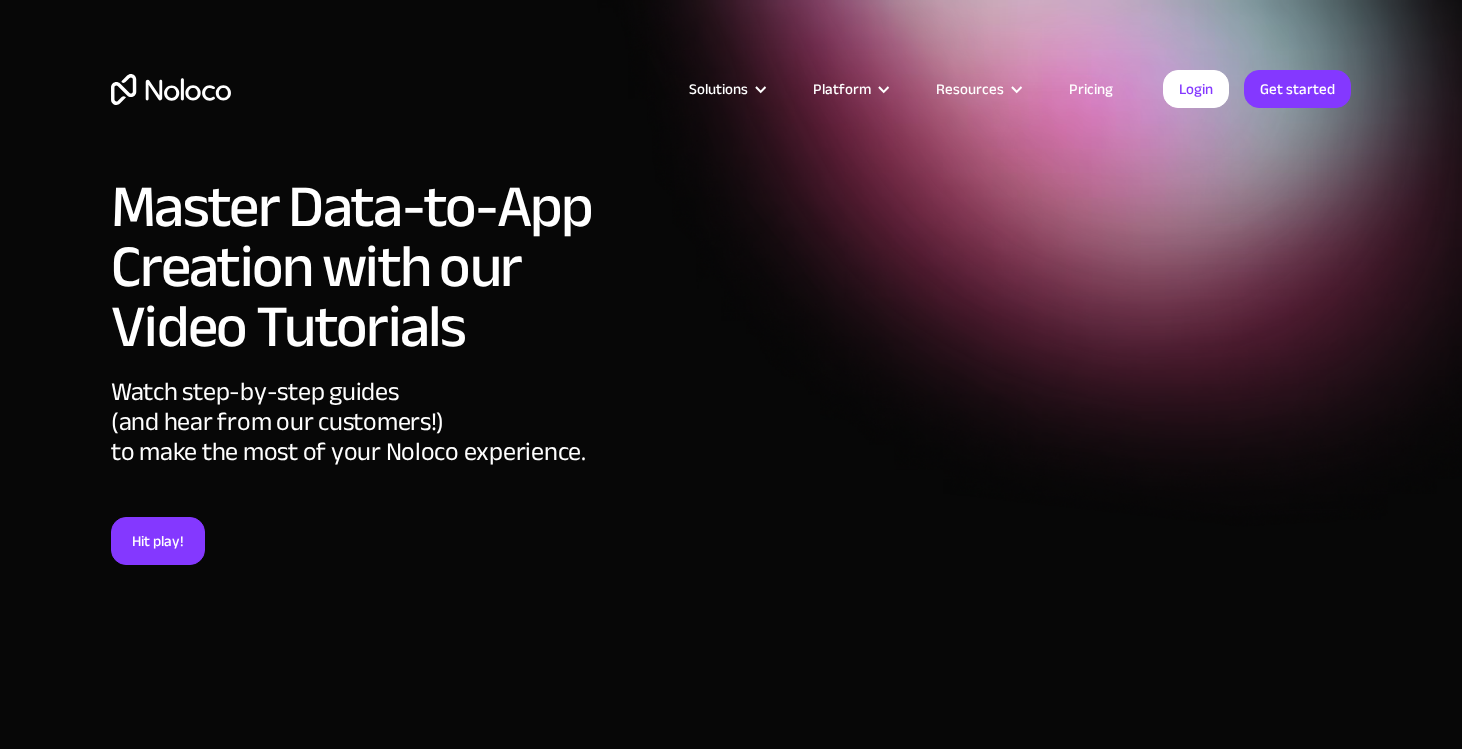 scroll, scrollTop: 0, scrollLeft: 0, axis: both 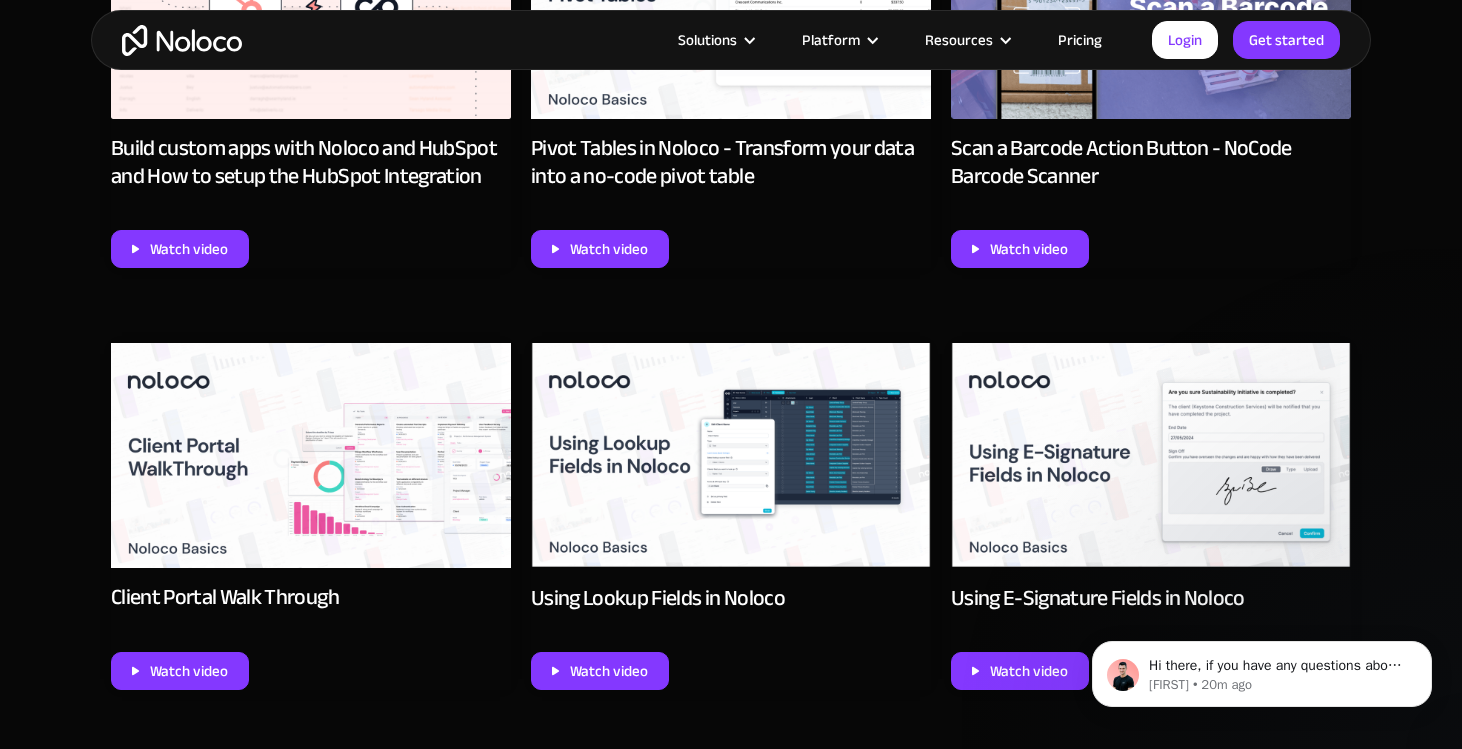 click at bounding box center (311, 455) 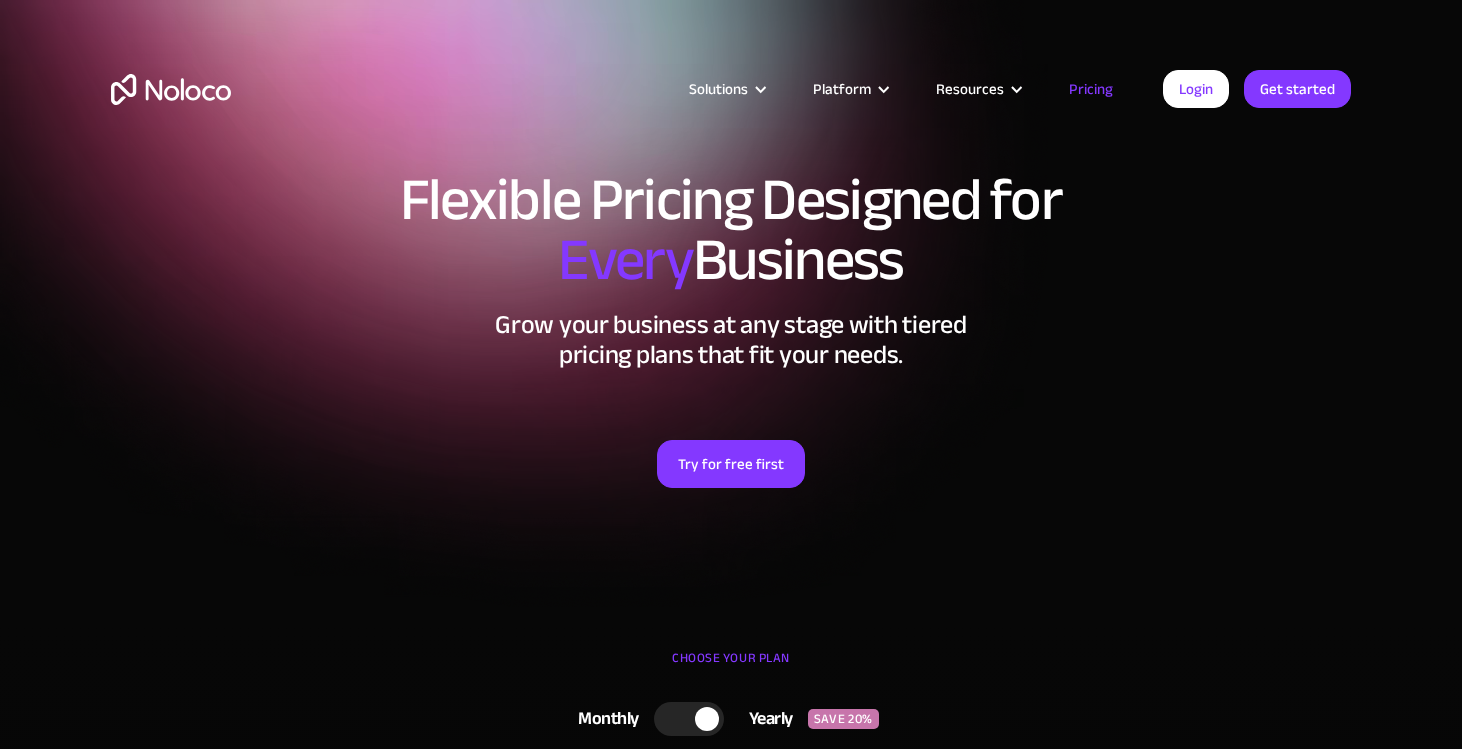 scroll, scrollTop: 0, scrollLeft: 0, axis: both 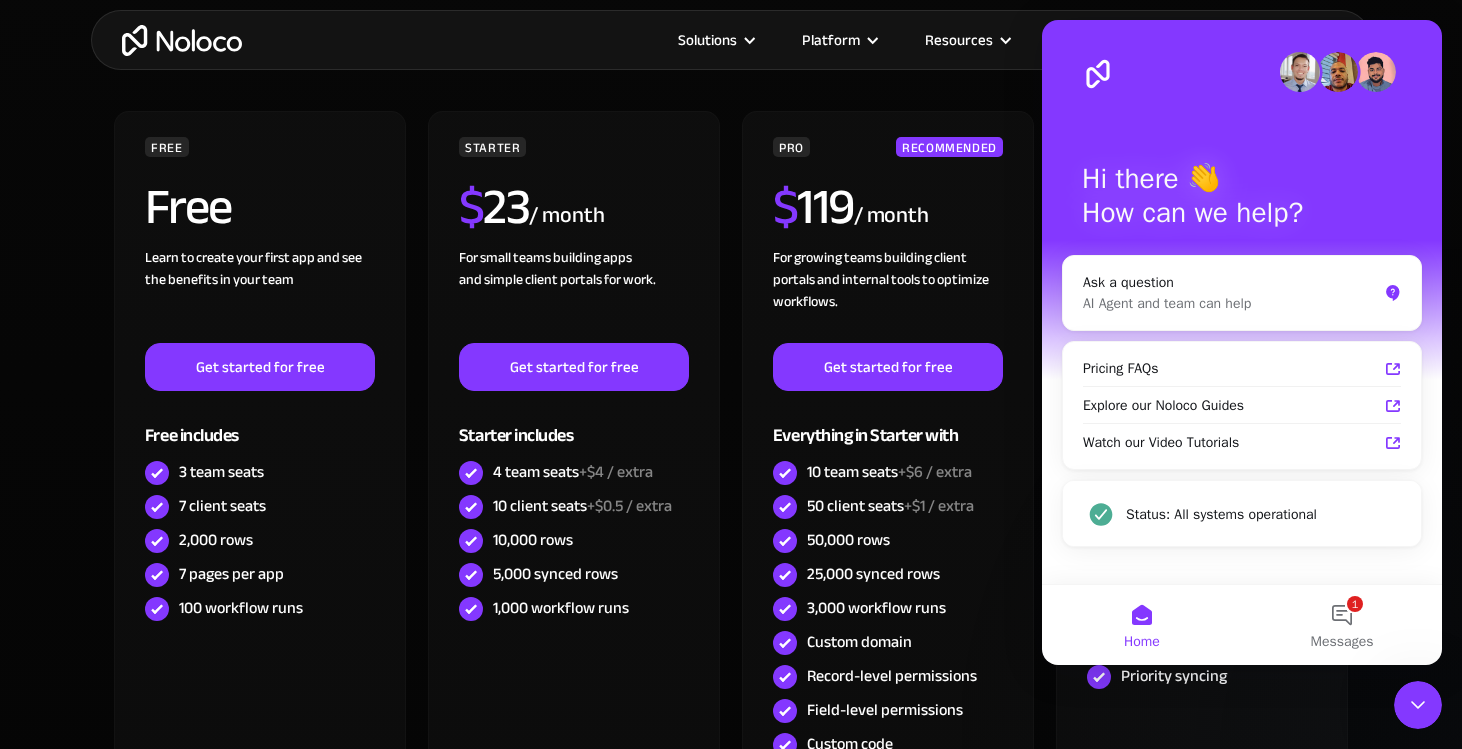 click 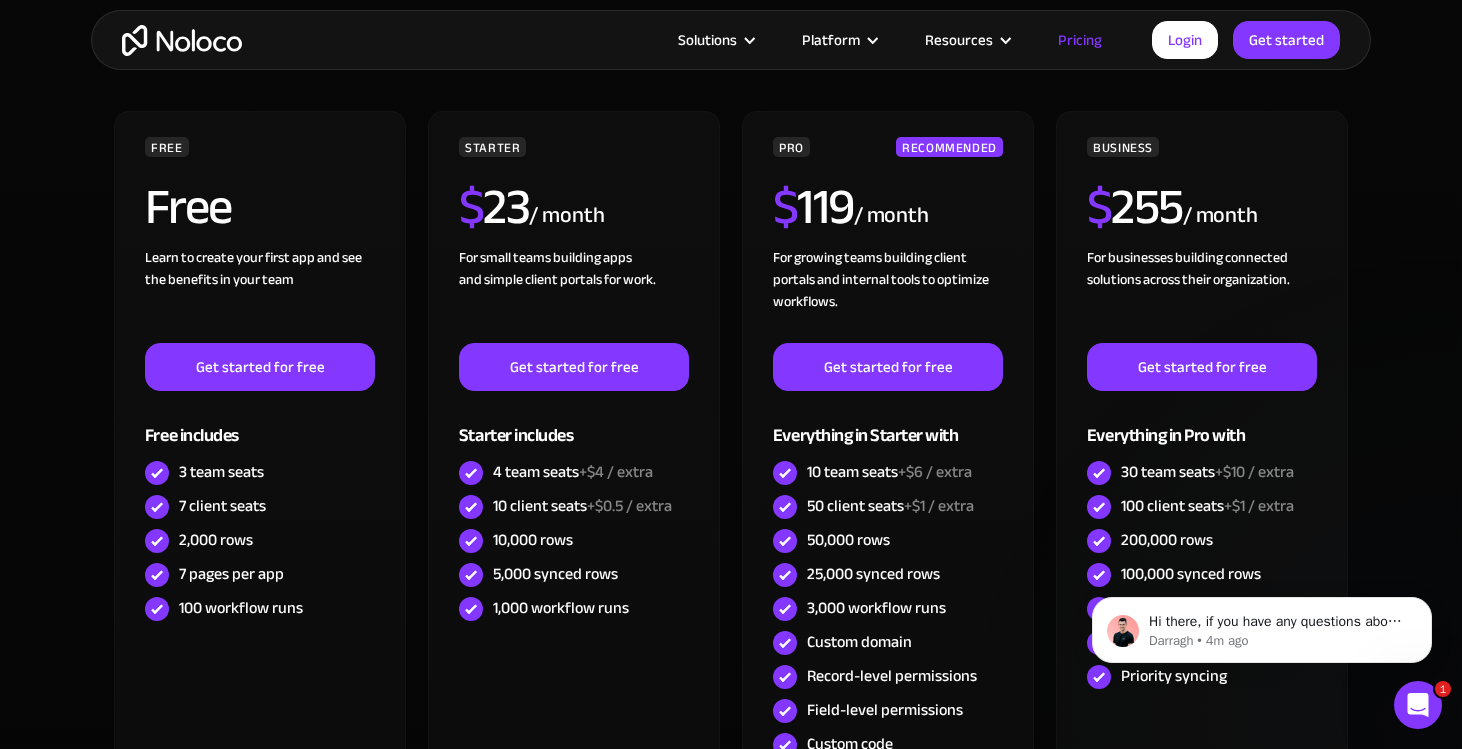 scroll, scrollTop: 0, scrollLeft: 0, axis: both 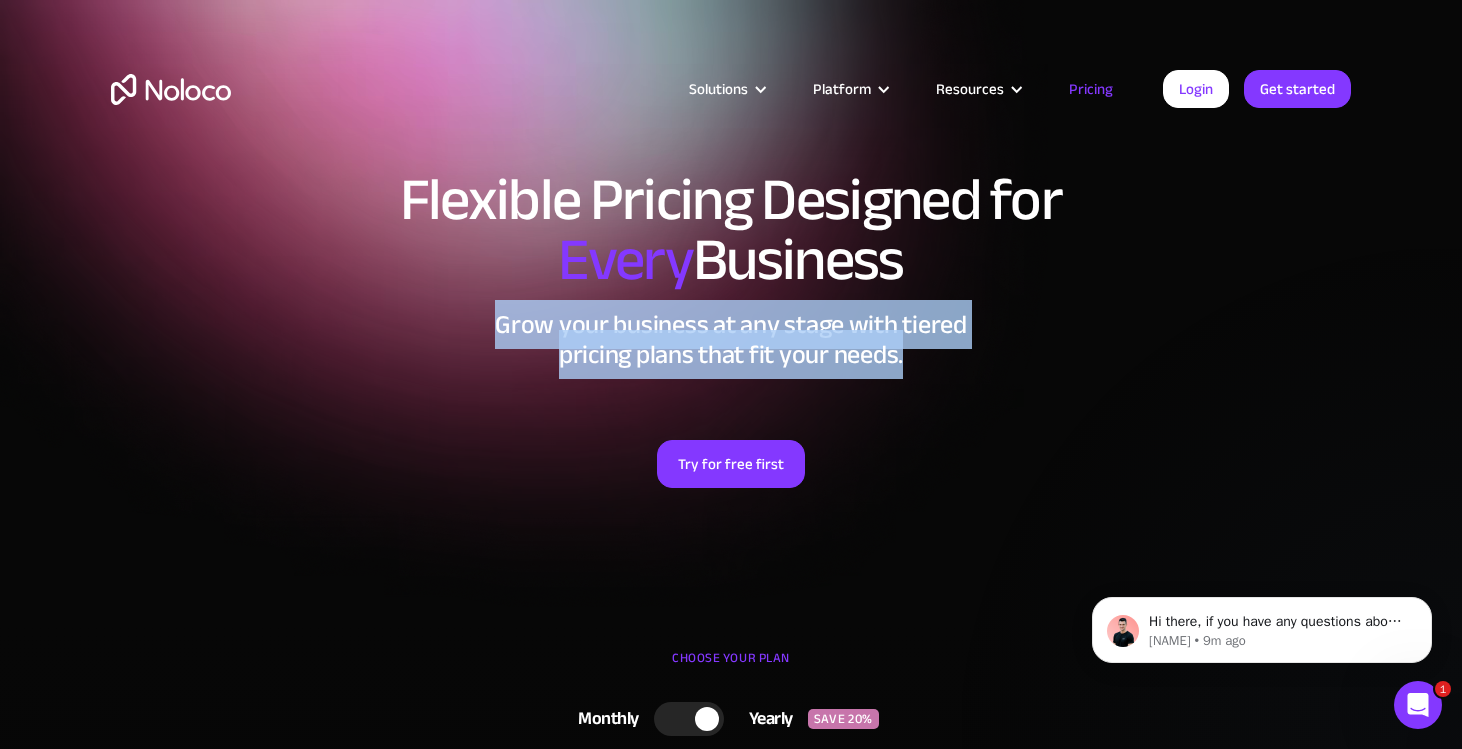 drag, startPoint x: 499, startPoint y: 322, endPoint x: 1106, endPoint y: 358, distance: 608.0666 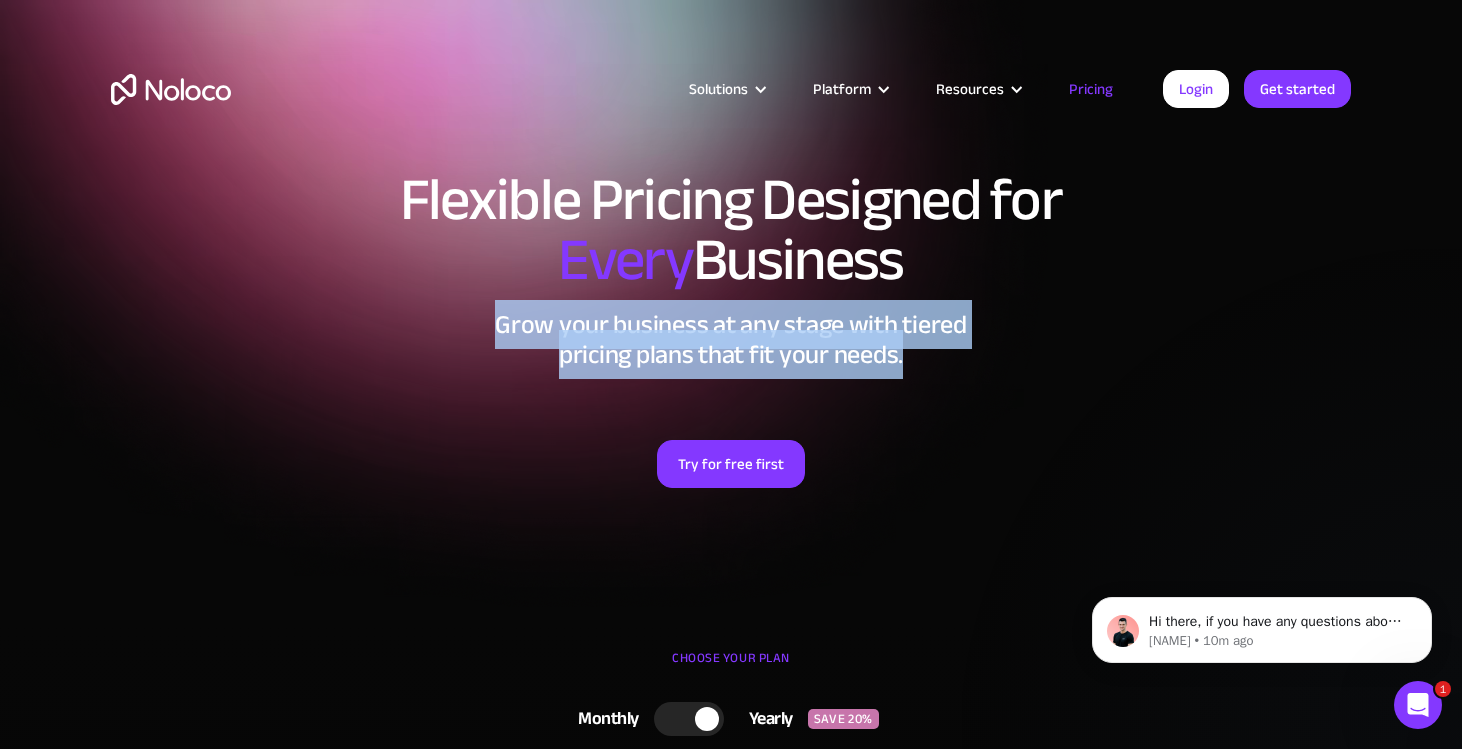 click on "Grow your business at any stage with tiered  pricing plans that fit your needs." at bounding box center [731, 340] 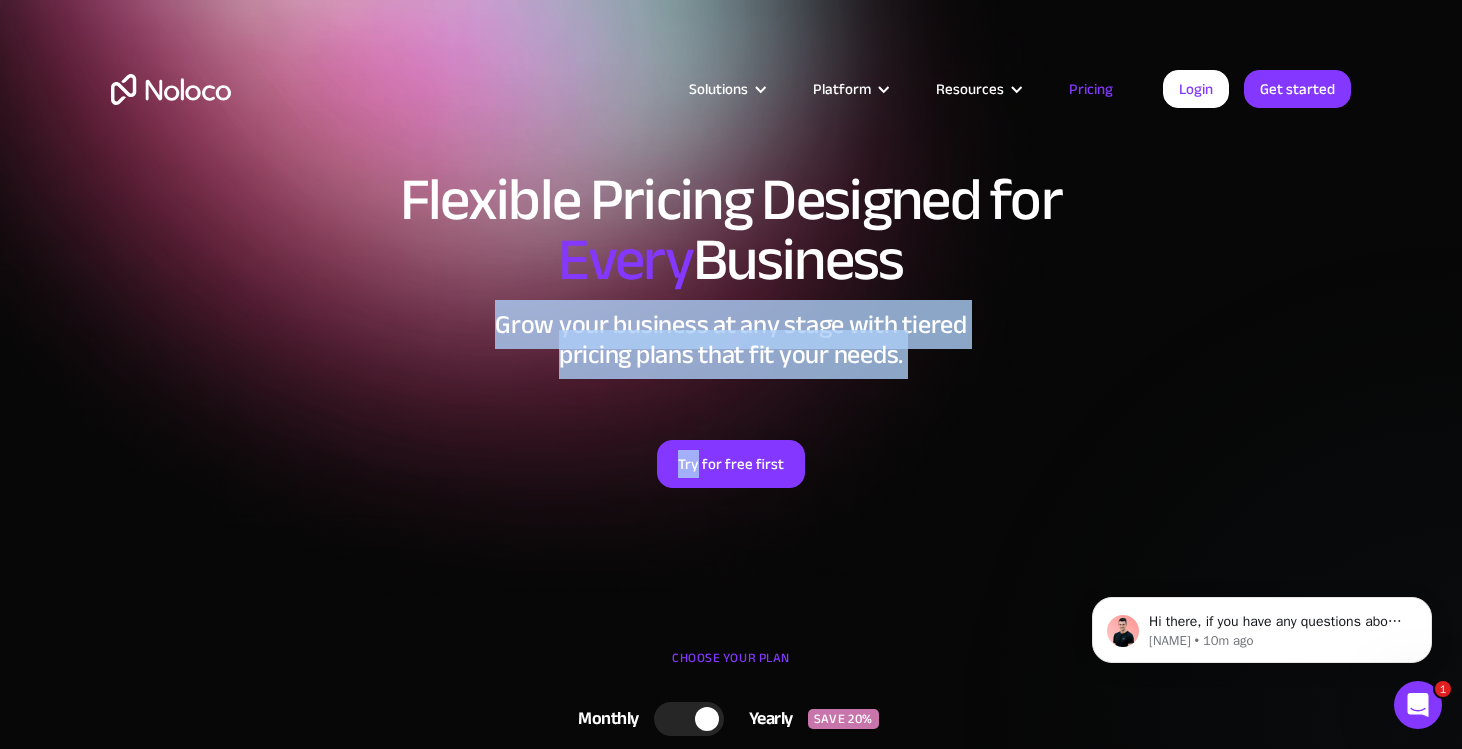 drag, startPoint x: 517, startPoint y: 320, endPoint x: 837, endPoint y: 395, distance: 328.67157 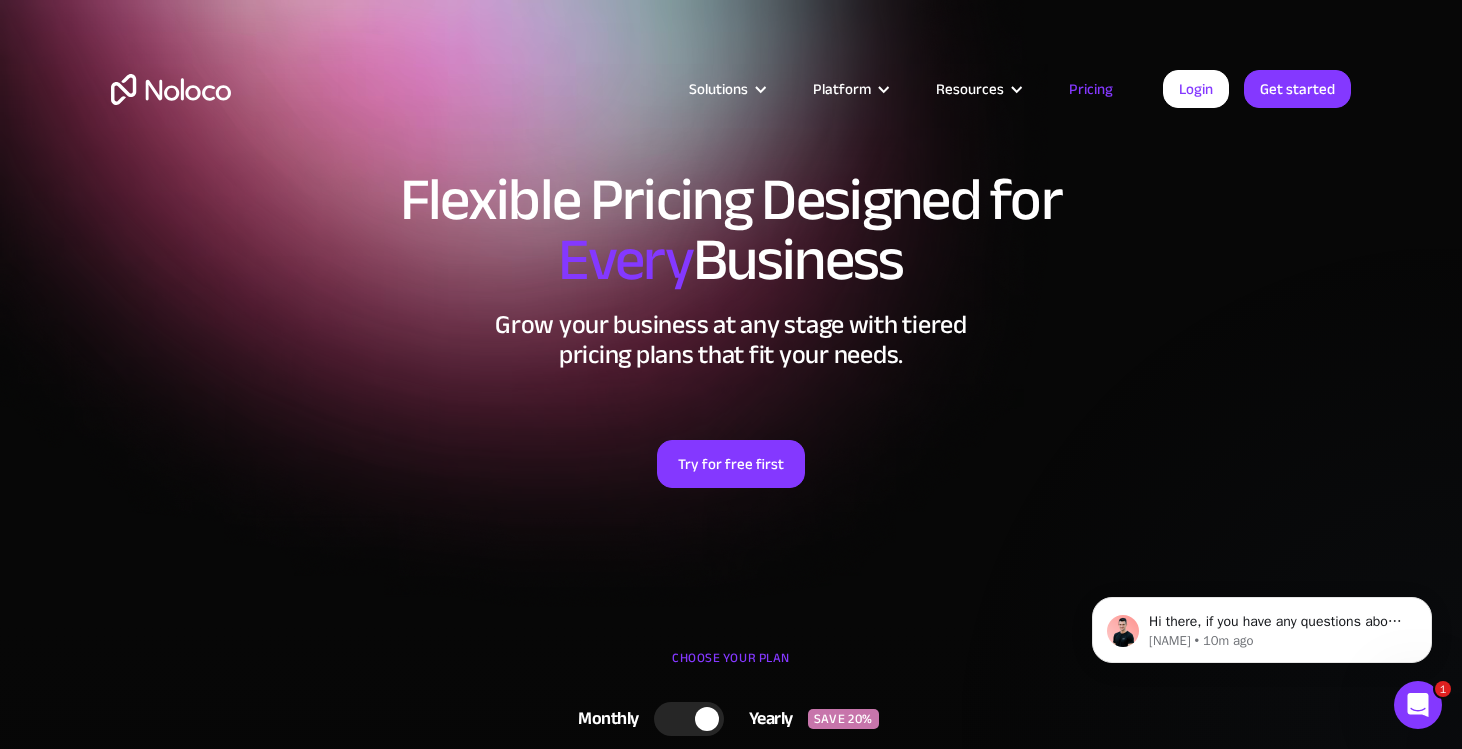 click on "Flexible Pricing Designed for  Every  Business" at bounding box center (731, 230) 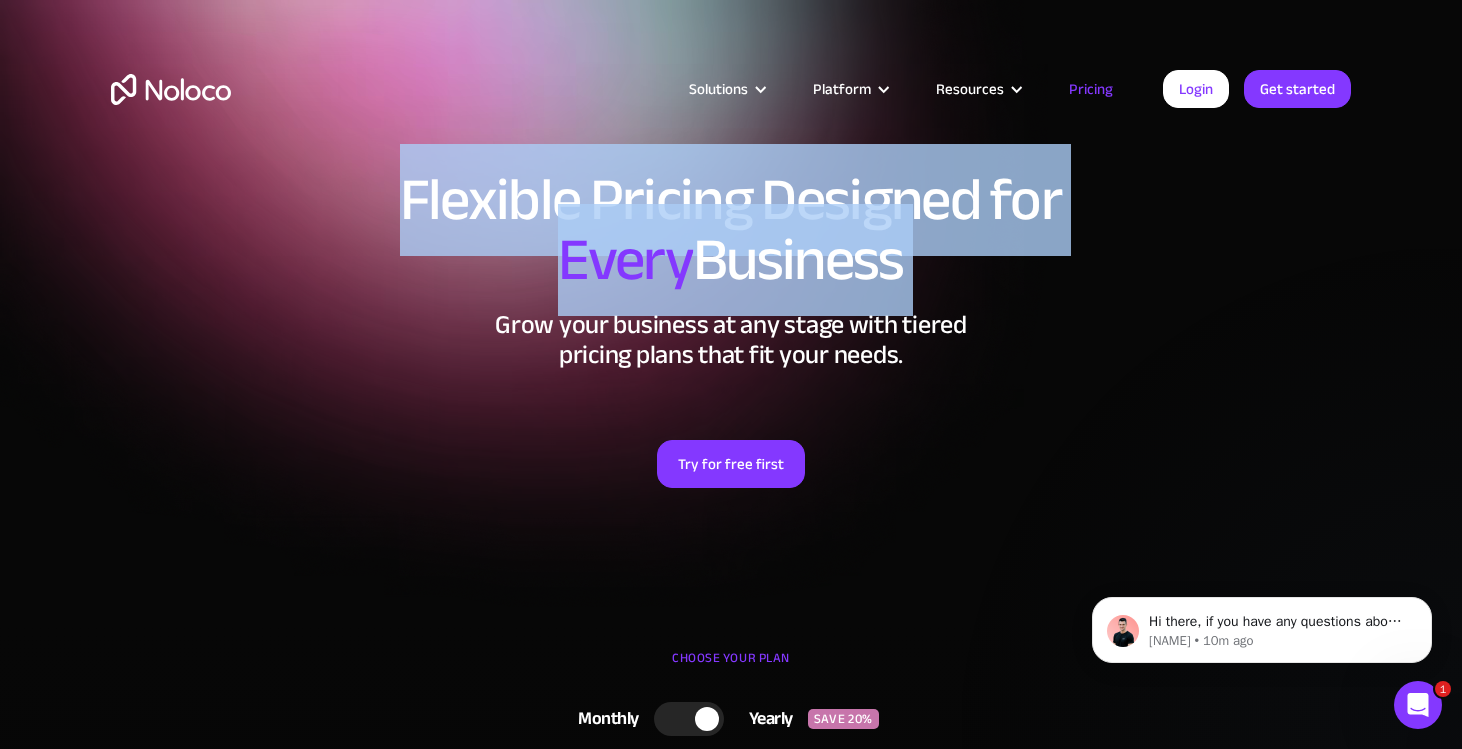 drag, startPoint x: 409, startPoint y: 198, endPoint x: 900, endPoint y: 229, distance: 491.97763 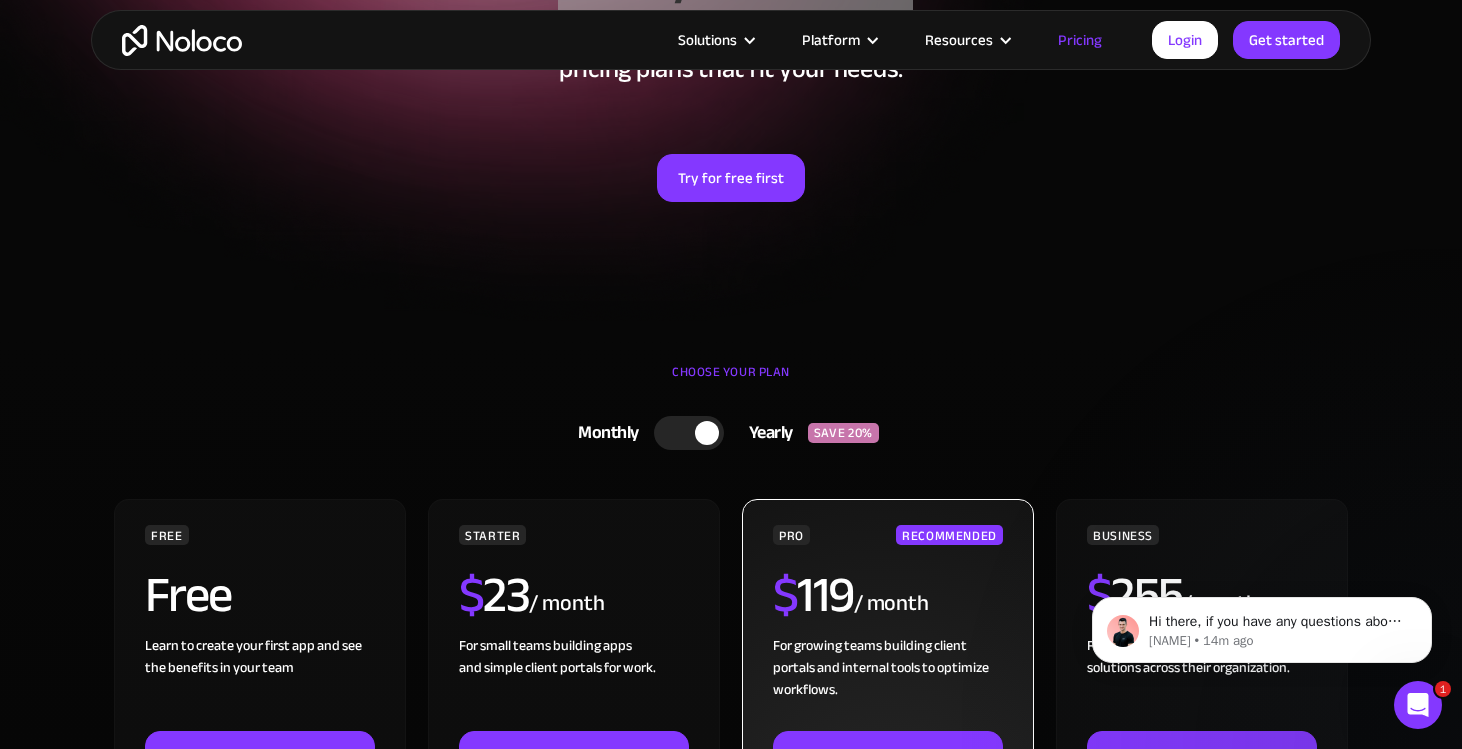 scroll, scrollTop: 381, scrollLeft: 0, axis: vertical 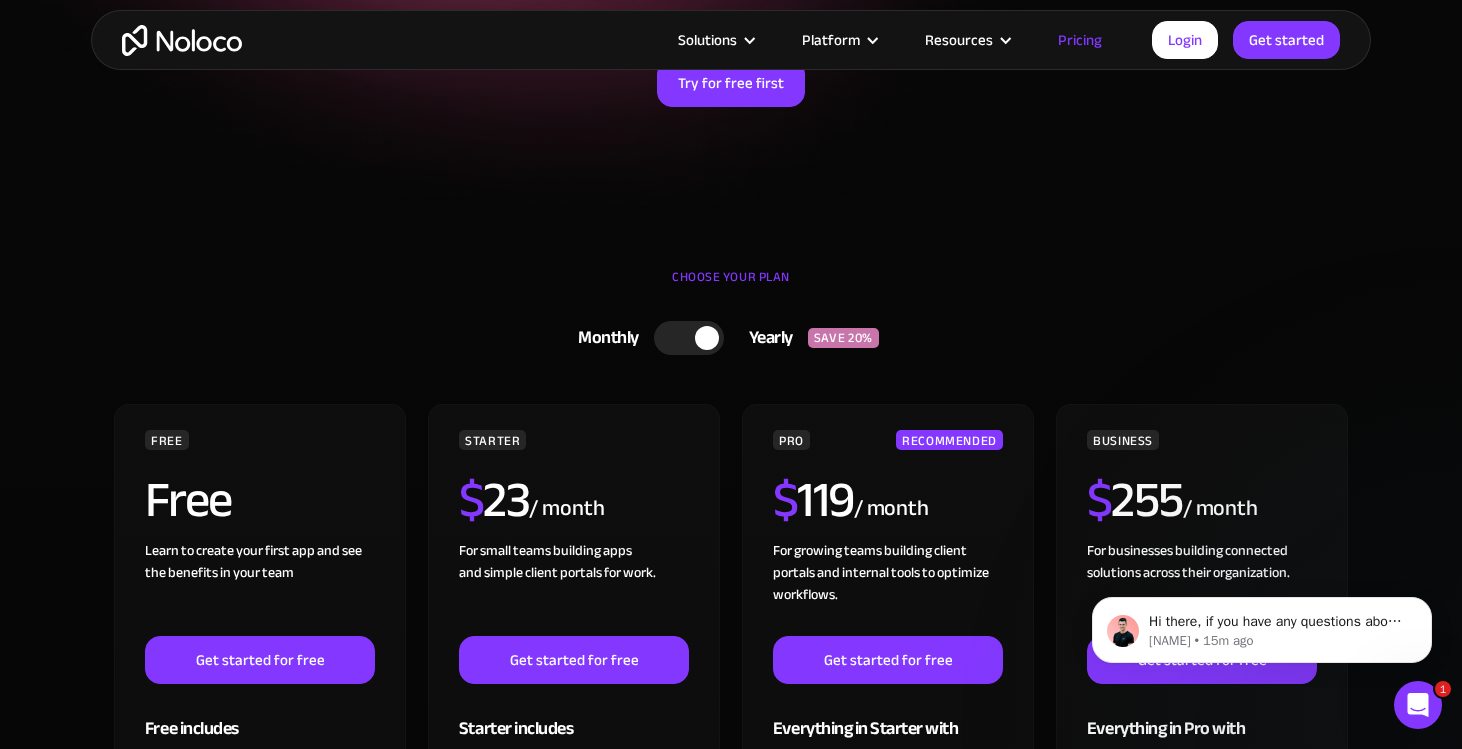 click at bounding box center (707, 338) 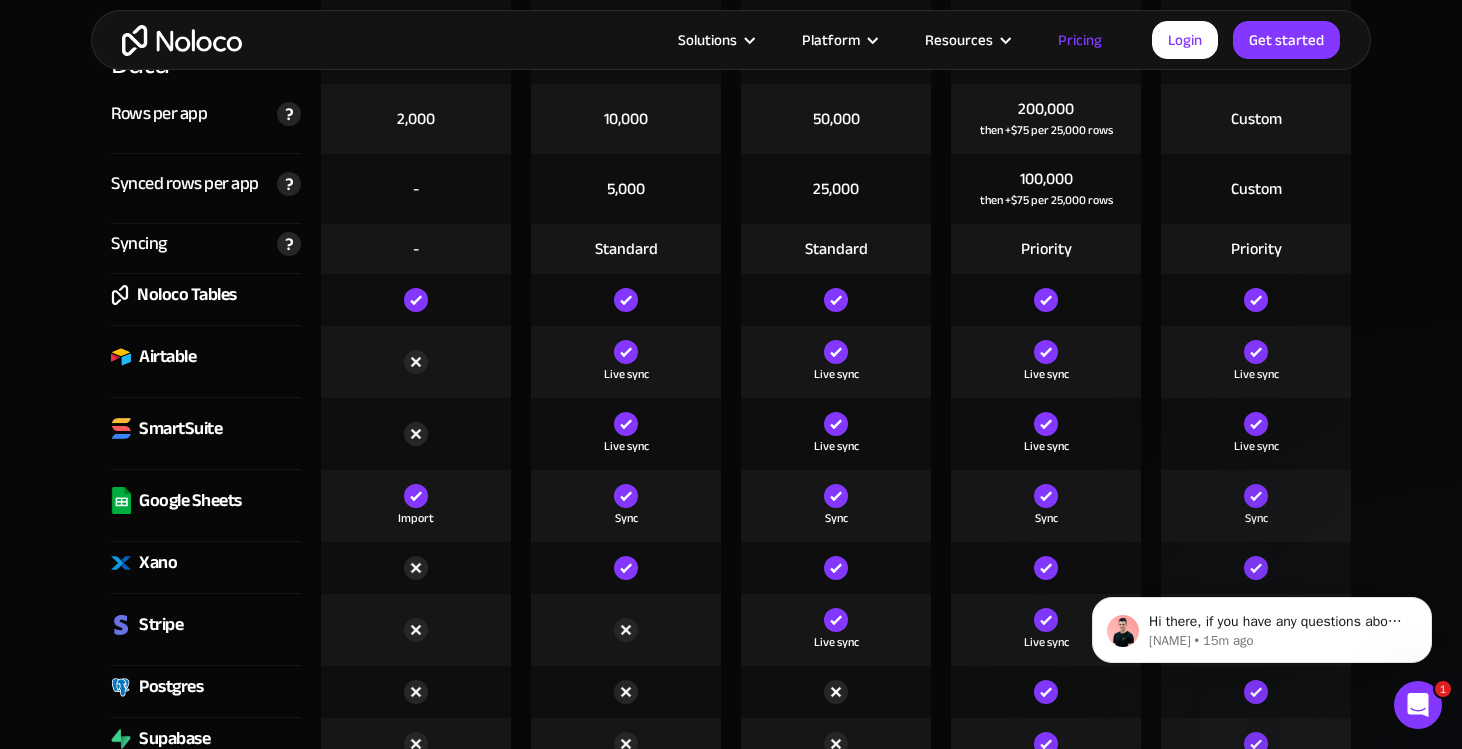 scroll, scrollTop: 2857, scrollLeft: 0, axis: vertical 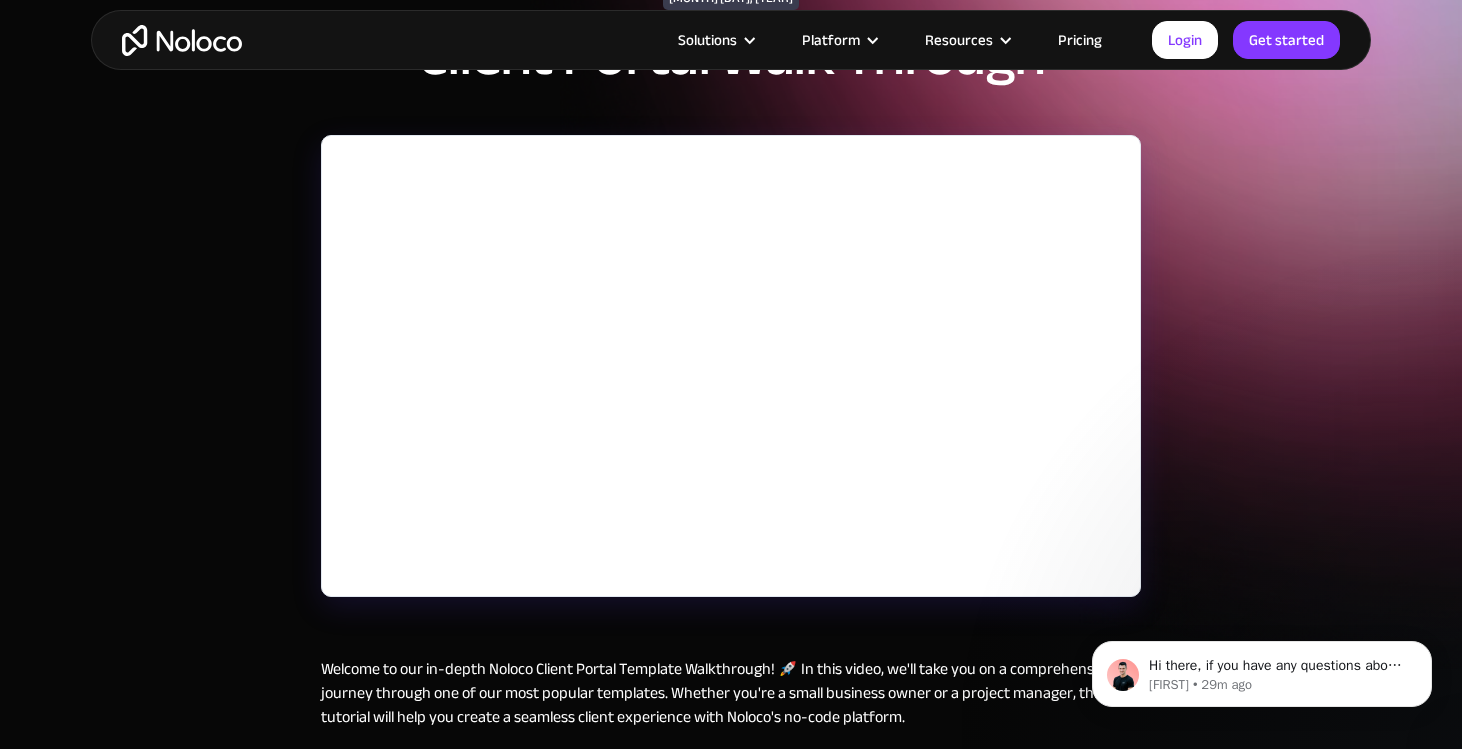click on "Solutions Use Cases Business Types
Project Management Keep track of customers, users, or leads with  a fully customizable Noloco back office app.
Small & Medium Businesses Build the tools you need, from inventory management  to HR software, tailored to your growing business.
Flexible CRM A custom Noloco CRM that perfectly fits your workflow,  centralizes your data, and enables seamless collaboration. Enterprise Empower your teams to build powerful internal tools without code—fully customizable, secure, and enterprise-ready. Client Portal Empower your customers with self-service  and a fully-branded personalized experience.
Agencies Automate tasks, manage clients,  simplify client onboarding, and scale effortlessly.
Team Intranet Simplify communication, collaboration,  and information sharing within your team. Construction Management Streamline, automate, and optimize construction" at bounding box center [731, 40] 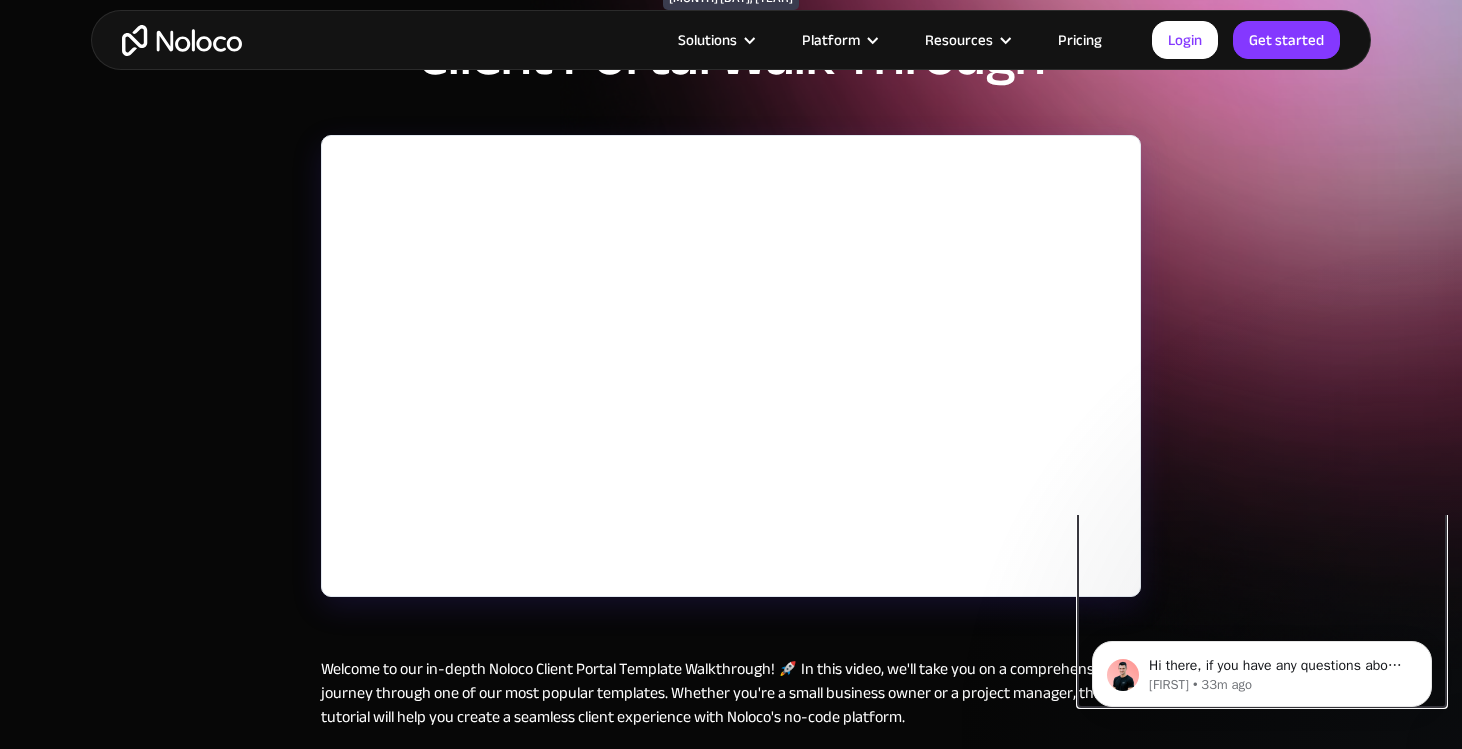 click on "Hi there, if you have any questions about our pricing, just let us know! Darragh Darragh • 33m ago" at bounding box center (1262, 582) 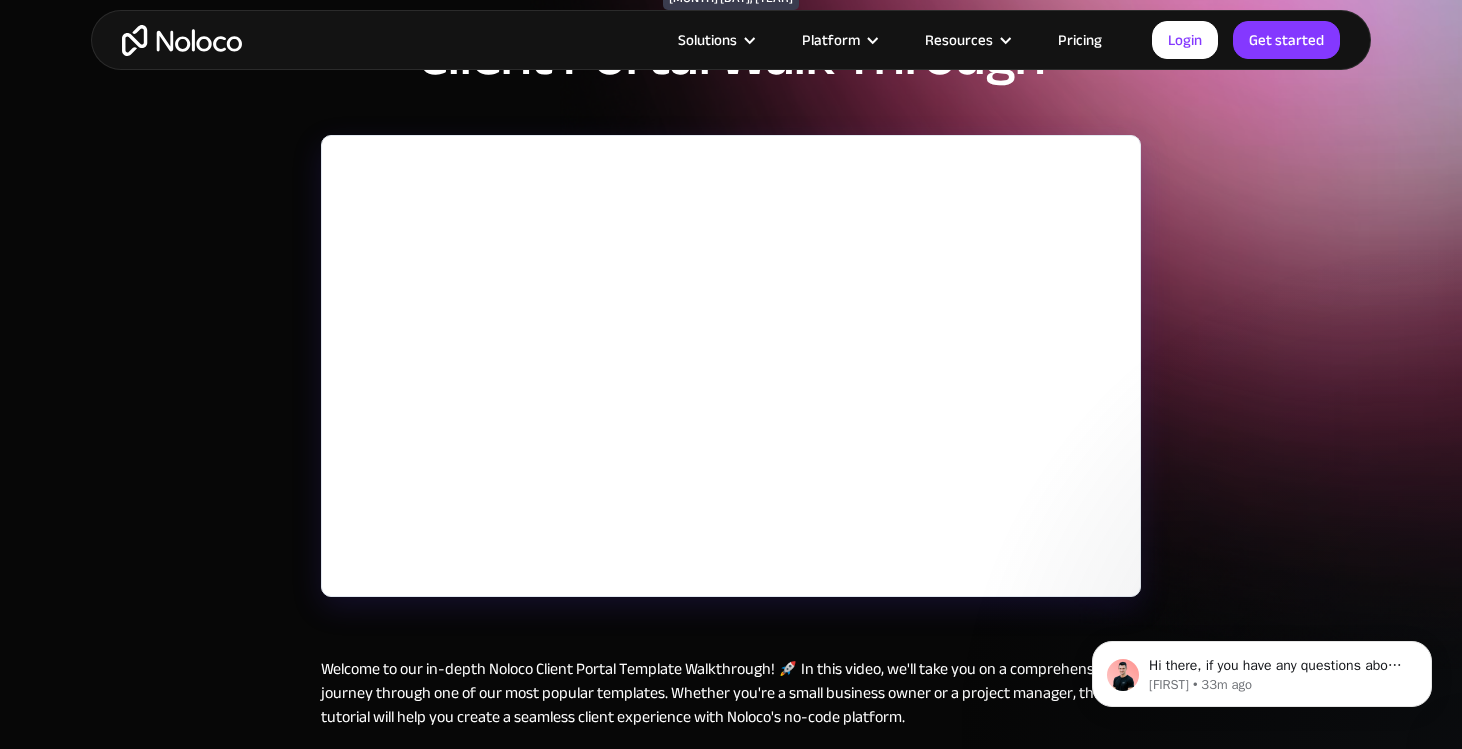 click on "Solutions Use Cases Business Types
Project Management Keep track of customers, users, or leads with  a fully customizable Noloco back office app.
Small & Medium Businesses Build the tools you need, from inventory management  to HR software, tailored to your growing business.
Flexible CRM A custom Noloco CRM that perfectly fits your workflow,  centralizes your data, and enables seamless collaboration. Enterprise Empower your teams to build powerful internal tools without code—fully customizable, secure, and enterprise-ready. Client Portal Empower your customers with self-service  and a fully-branded personalized experience.
Agencies Automate tasks, manage clients,  simplify client onboarding, and scale effortlessly.
Team Intranet Simplify communication, collaboration,  and information sharing within your team. Construction Management Streamline, automate, and optimize construction" at bounding box center [731, 40] 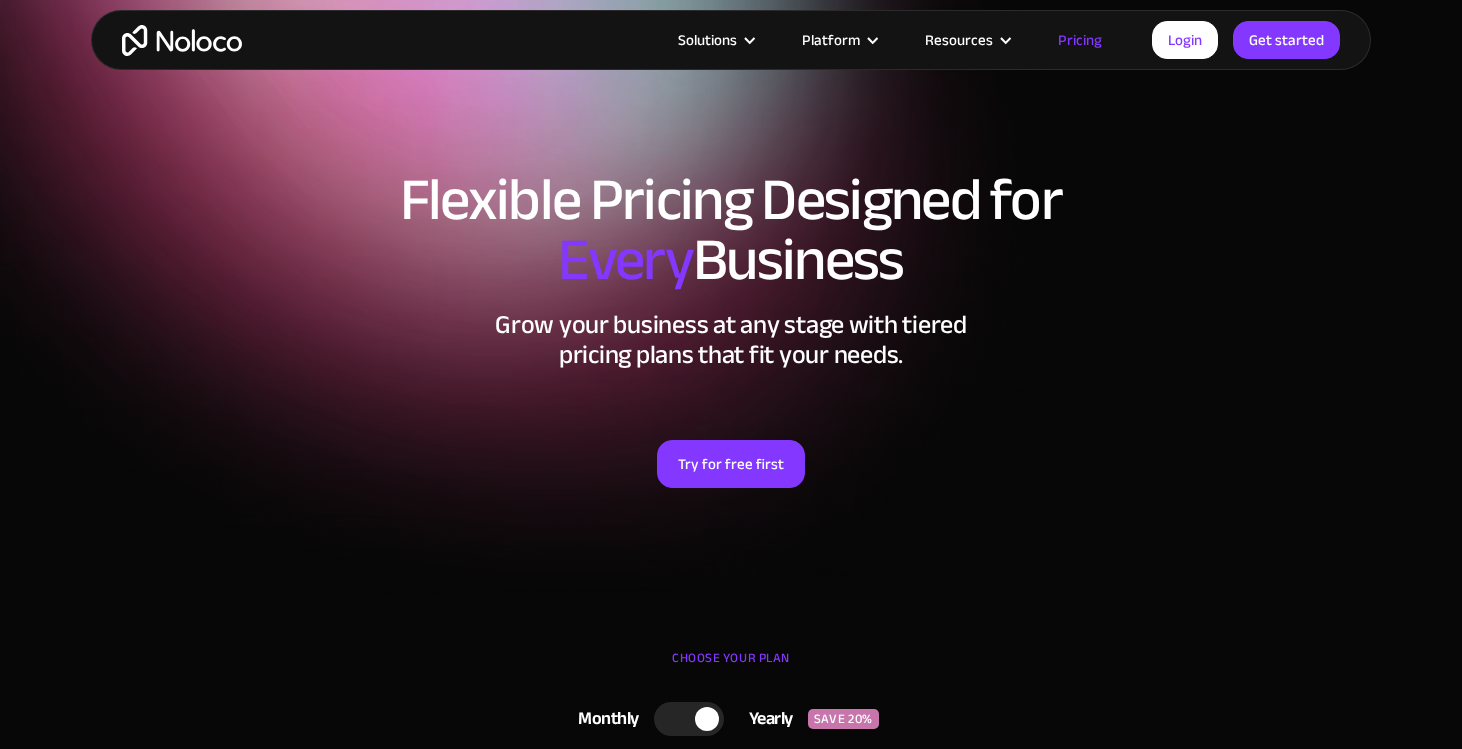 scroll, scrollTop: 142, scrollLeft: 0, axis: vertical 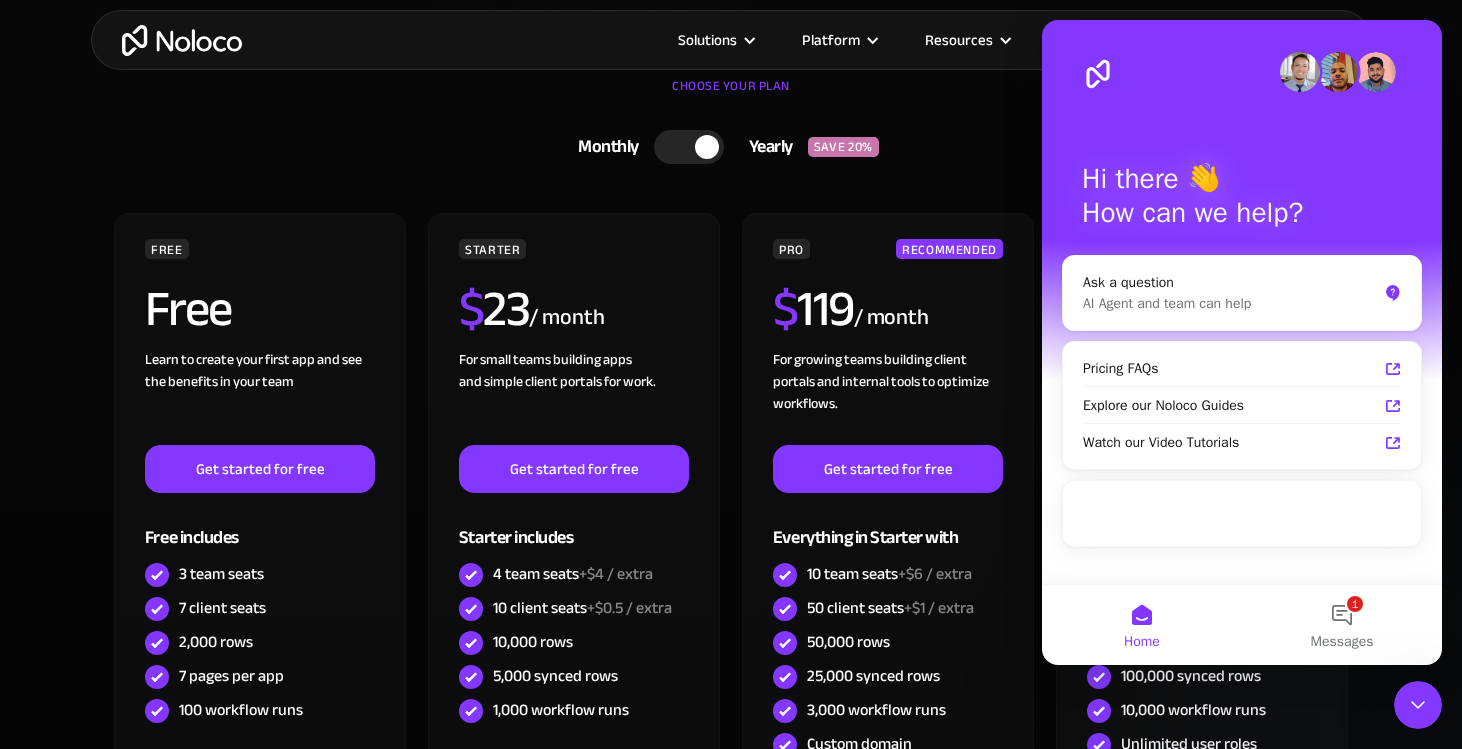 click on "Monthly Yearly SAVE 20% Monthly Yearly SAVE 20% FREE Free Learn to create your first app and see the benefits in your team ‍ Get started for free Free includes 3 team seats 7 client seats 2,000 rows 7 pages per app 100 workflow runs STARTER $ 29 / month For small teams building apps and simple client portals for work. ‍ Get started for free Starter includes 4 team seats  +$4 / extra 10 client seats  +$0.5 / extra 10,000 rows  5,000 synced rows 1,000 workflow runs PRO RECOMMENDED $ 149 / month For growing teams building client portals and internal tools to optimize workflows. Get started for free Everything in Starter with 10 team seats  +$6 / extra 50 client seats  +$1 / extra  50,000 rows 25,000 synced rows 3,000 workflow runs Custom domain Record-level permissions Field-level permissions Custom code BUSINESS $ 319 / month For businesses building connected  solutions across their organization. ‍ Get started for free Everything in Pro with 30 team seats  +$10 / extra  100 client seats  +$1 / extra FREE" at bounding box center [731, 551] 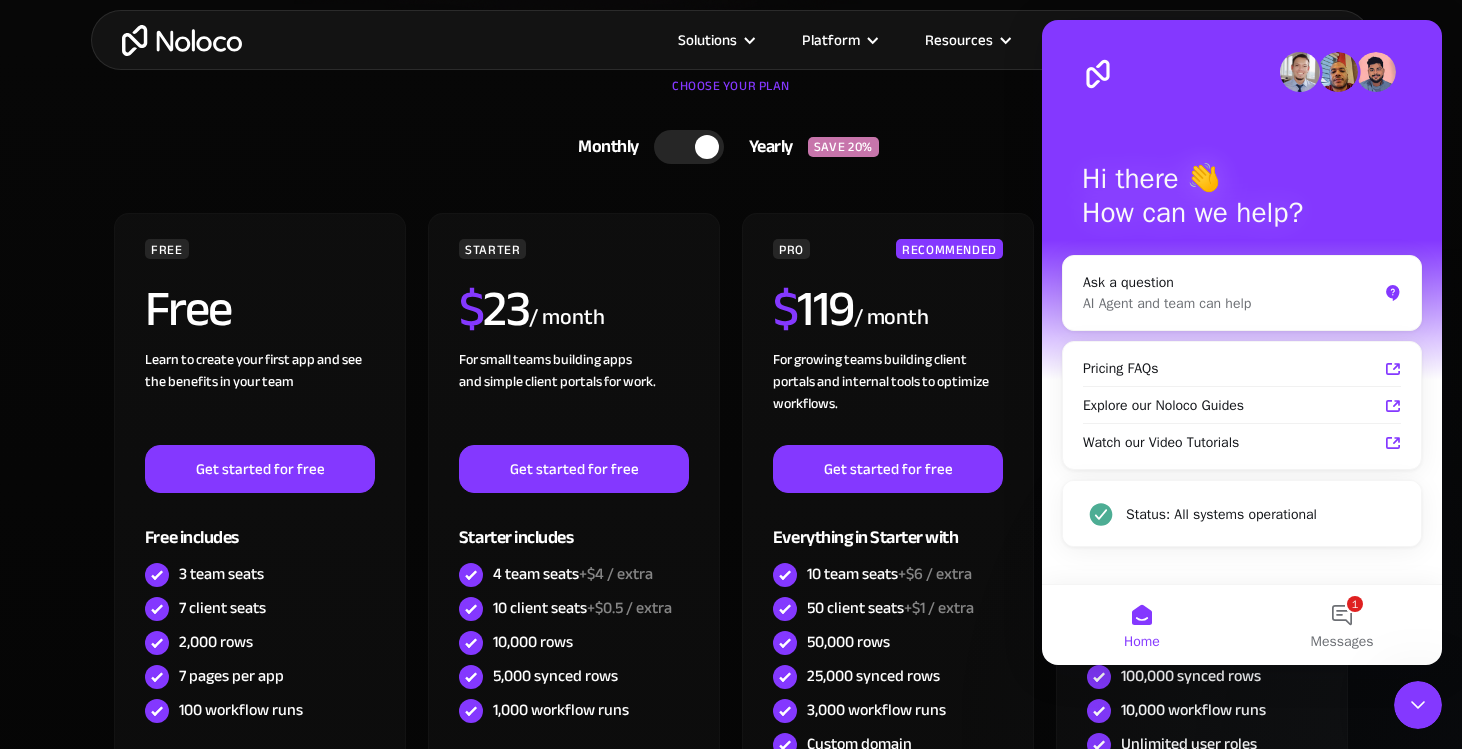 click on "CHOOSE YOUR PLAN Monthly Yearly SAVE 20% Monthly Yearly SAVE 20% FREE Free Learn to create your first app and see the benefits in your team ‍ Get started for free Free includes 3 team seats 7 client seats 2,000 rows 7 pages per app 100 workflow runs STARTER $ 29 / month For small teams building apps and simple client portals for work. ‍ Get started for free Starter includes 4 team seats  +$4 / extra 10 client seats  +$0.5 / extra 10,000 rows  5,000 synced rows 1,000 workflow runs PRO RECOMMENDED $ 149 / month For growing teams building client portals and internal tools to optimize workflows. Get started for free Everything in Starter with 10 team seats  +$6 / extra 50 client seats  +$1 / extra  50,000 rows 25,000 synced rows 3,000 workflow runs Custom domain Record-level permissions Field-level permissions Custom code BUSINESS $ 319 / month For businesses building connected  solutions across their organization. ‍ Get started for free Everything in Pro with 30 team seats  +$10 / extra  100 client seats" at bounding box center (731, 576) 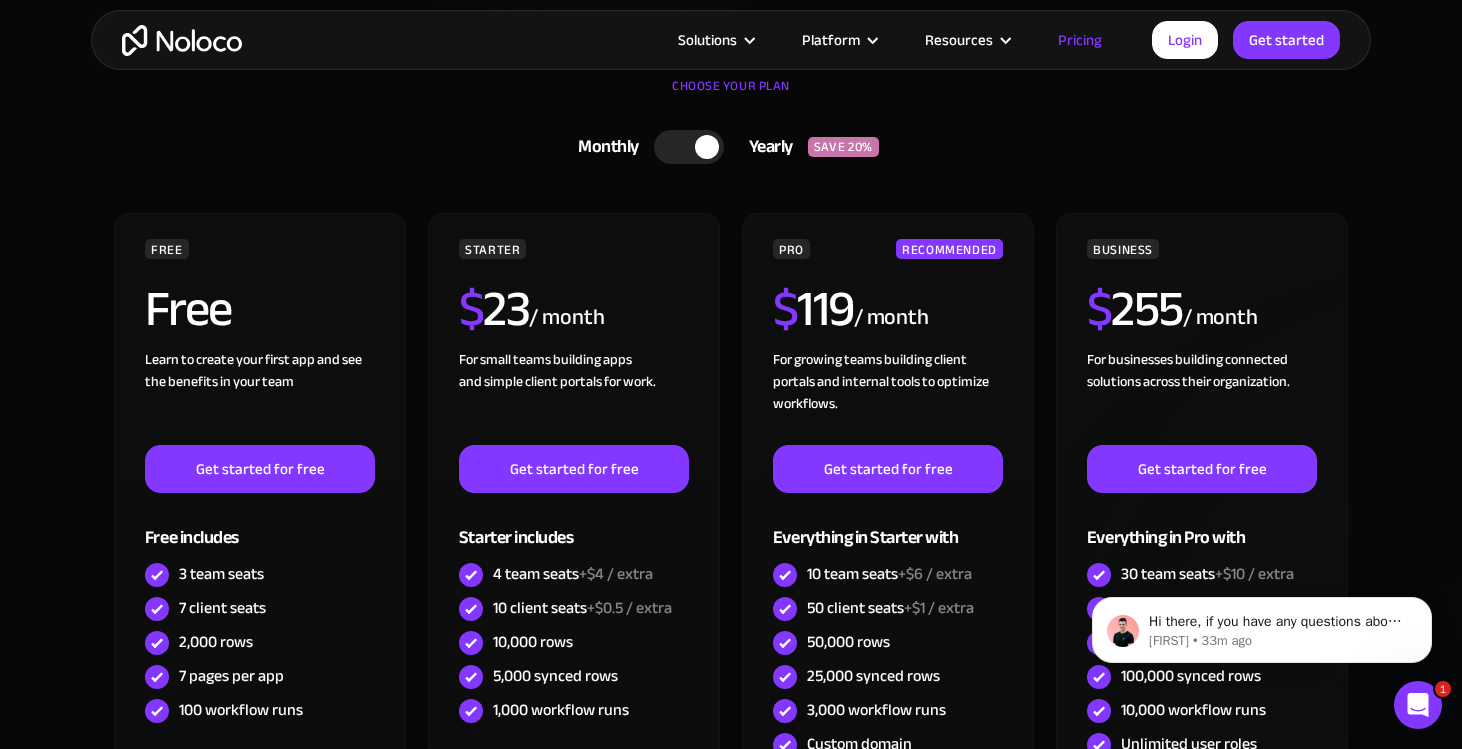 scroll, scrollTop: 0, scrollLeft: 0, axis: both 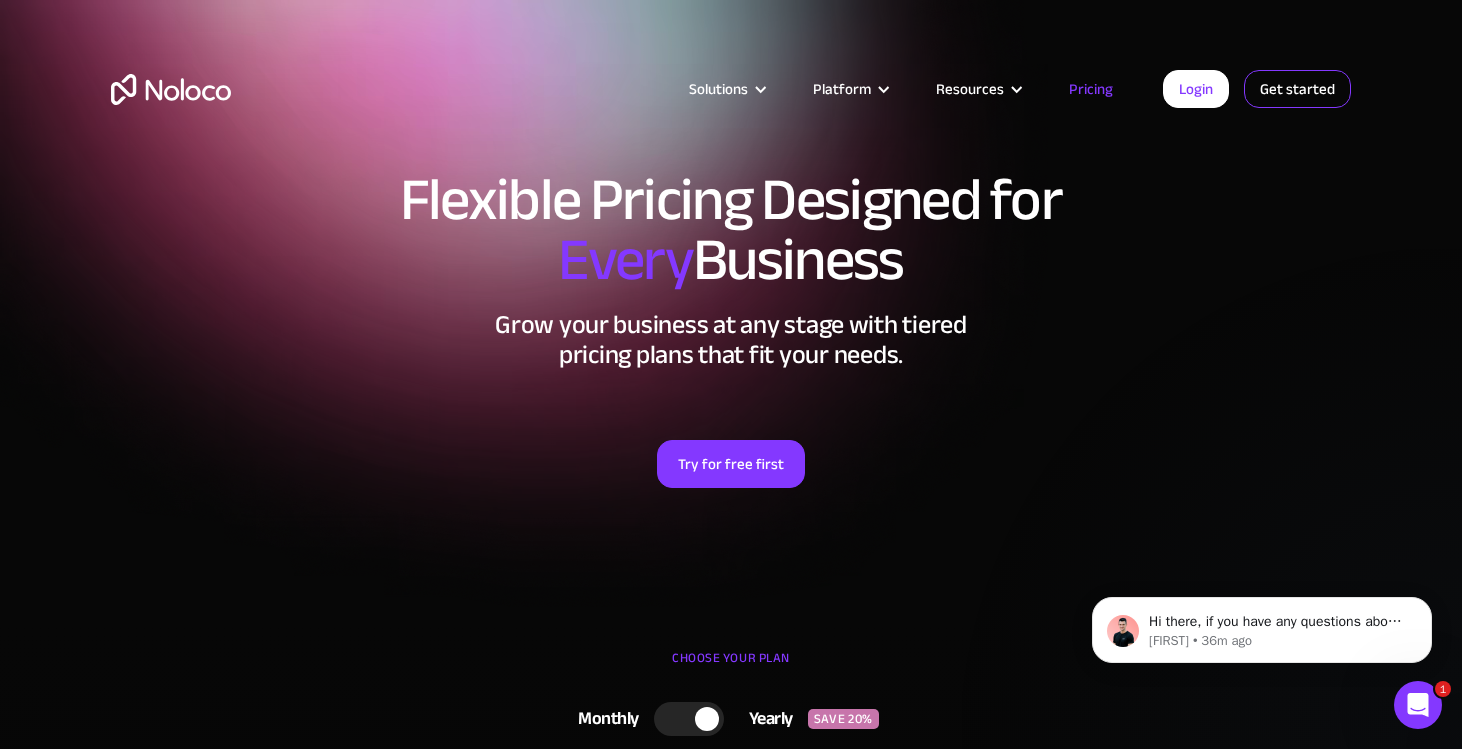 click on "Get started" at bounding box center (0, 0) 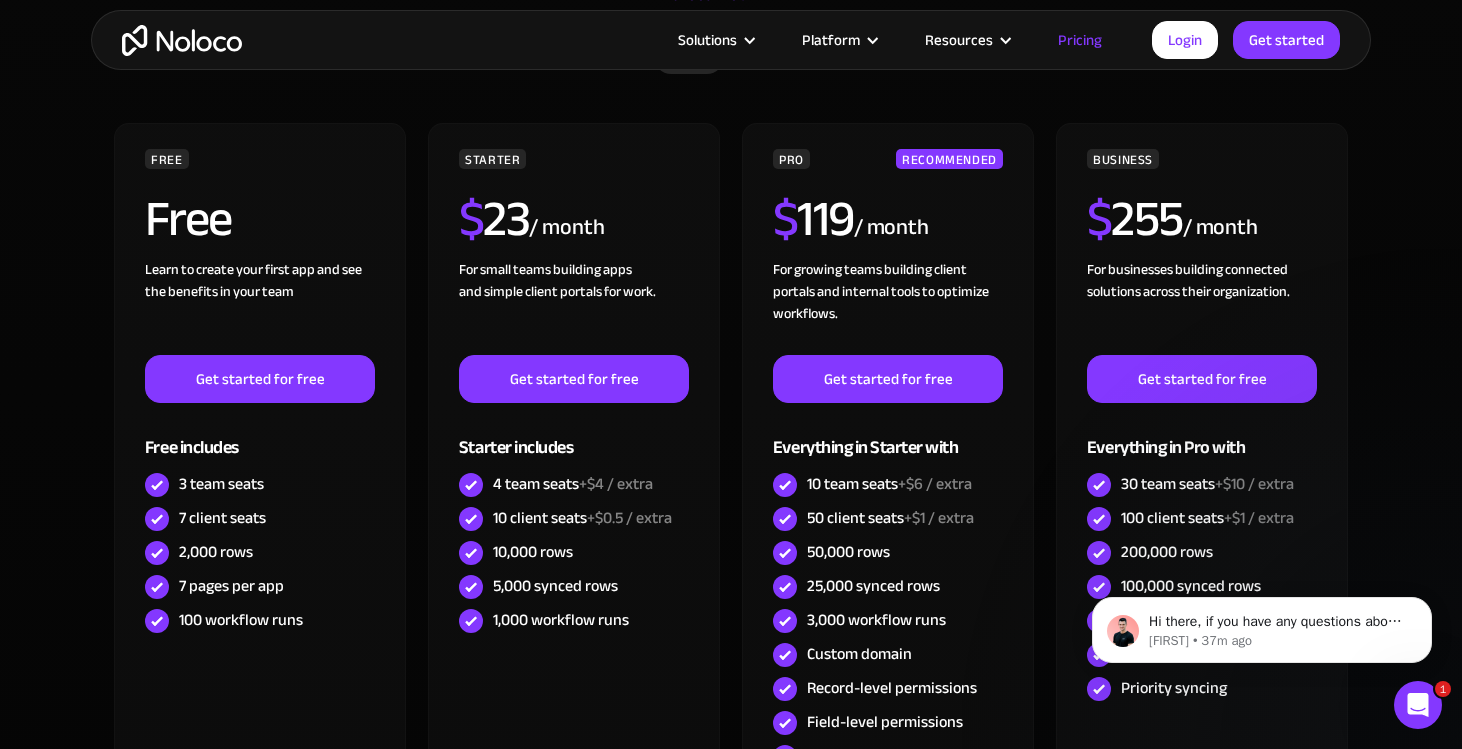 scroll, scrollTop: 657, scrollLeft: 0, axis: vertical 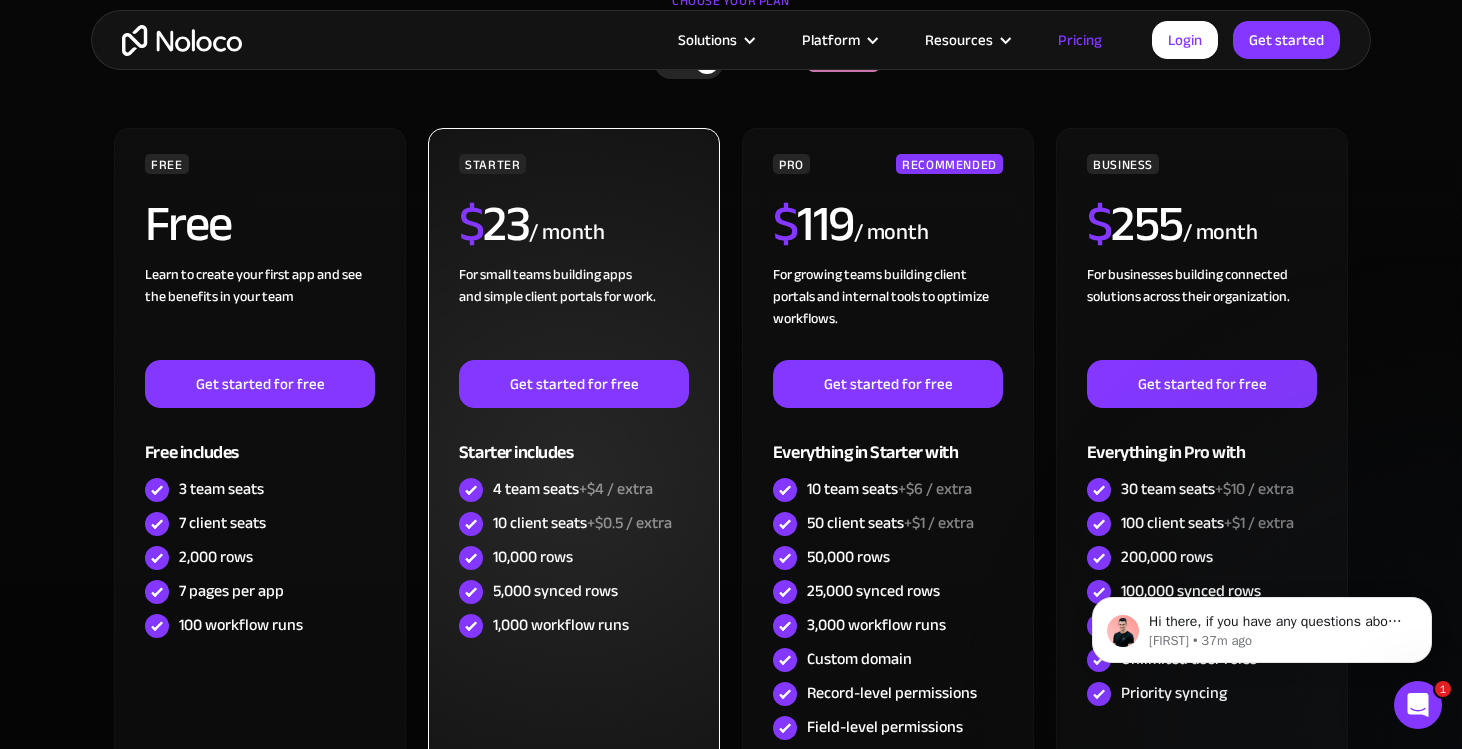 click on "10,000 rows" at bounding box center (533, 557) 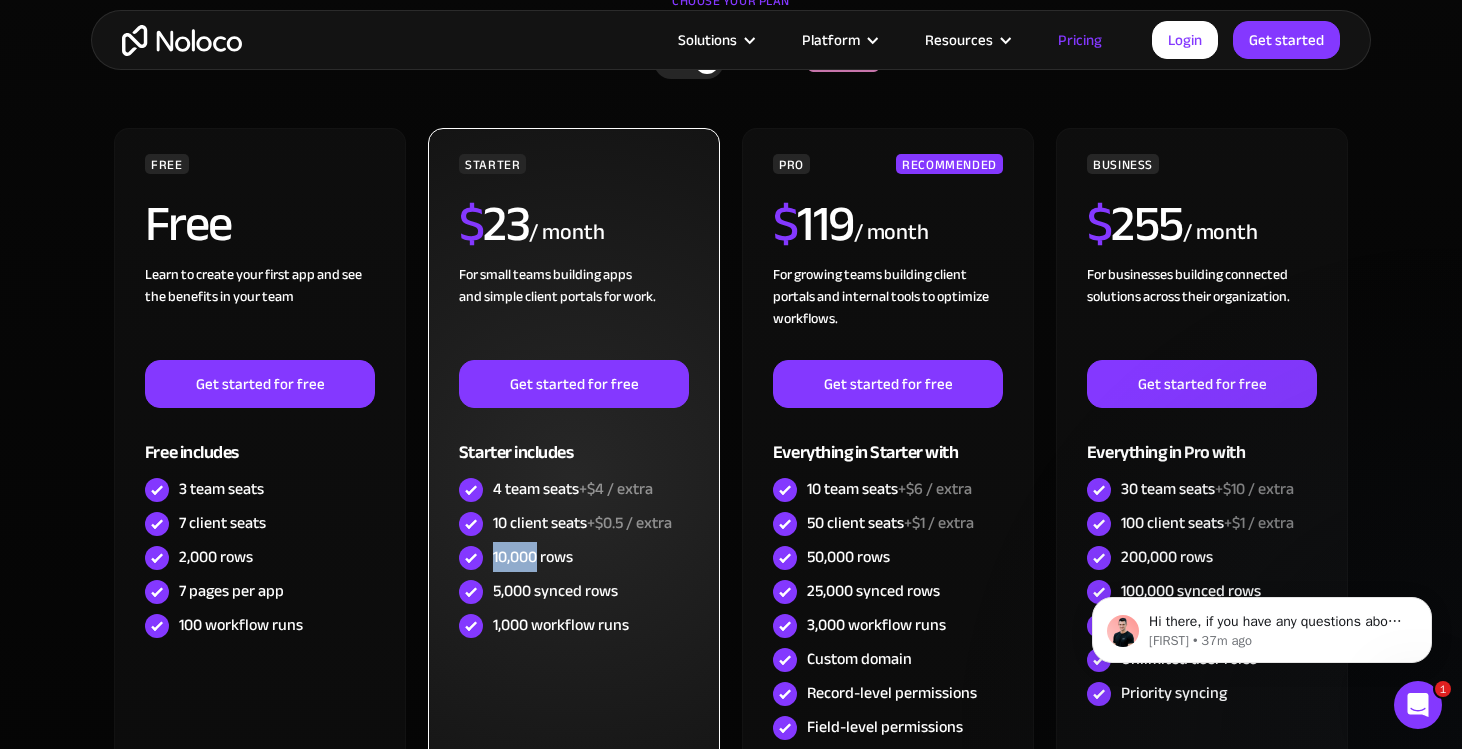 click on "10,000 rows" at bounding box center (533, 557) 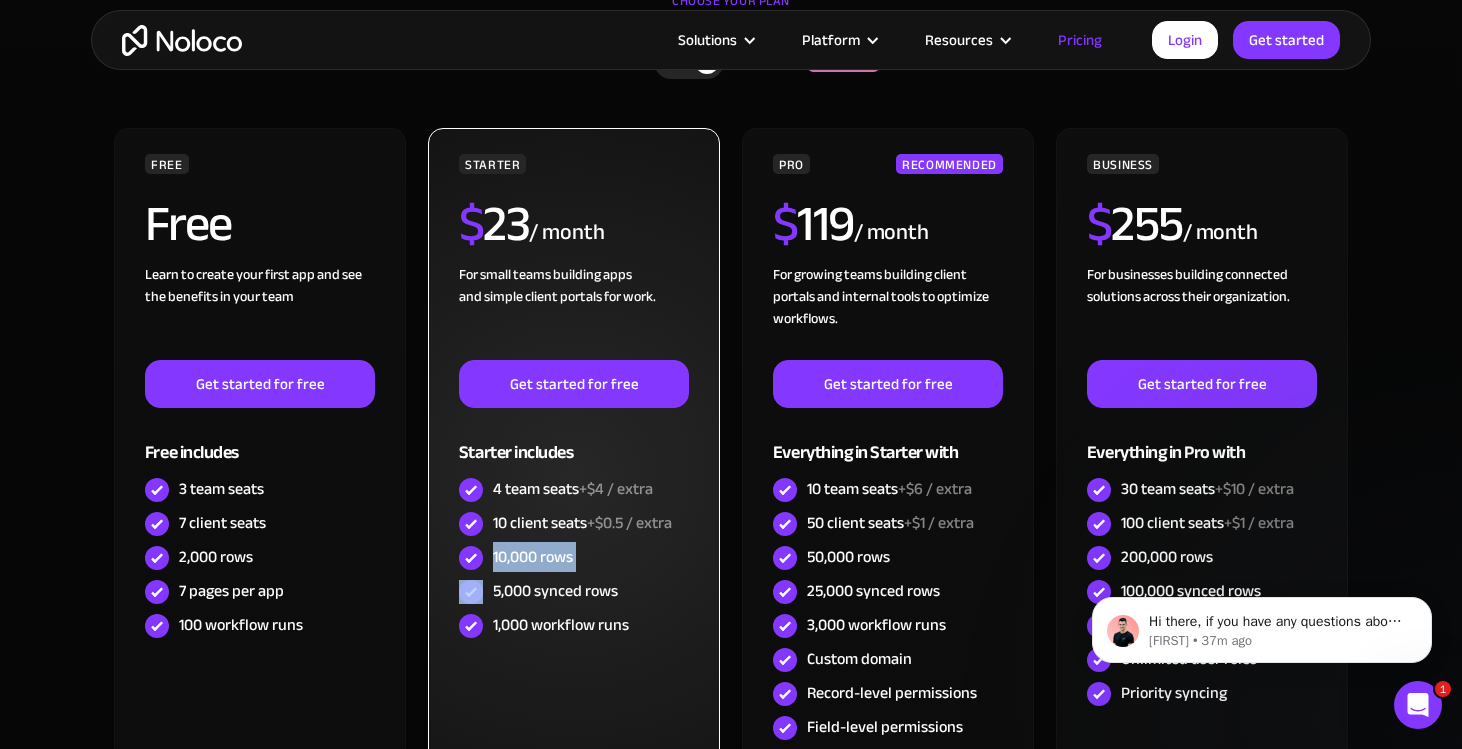 click on "10,000 rows" at bounding box center [533, 557] 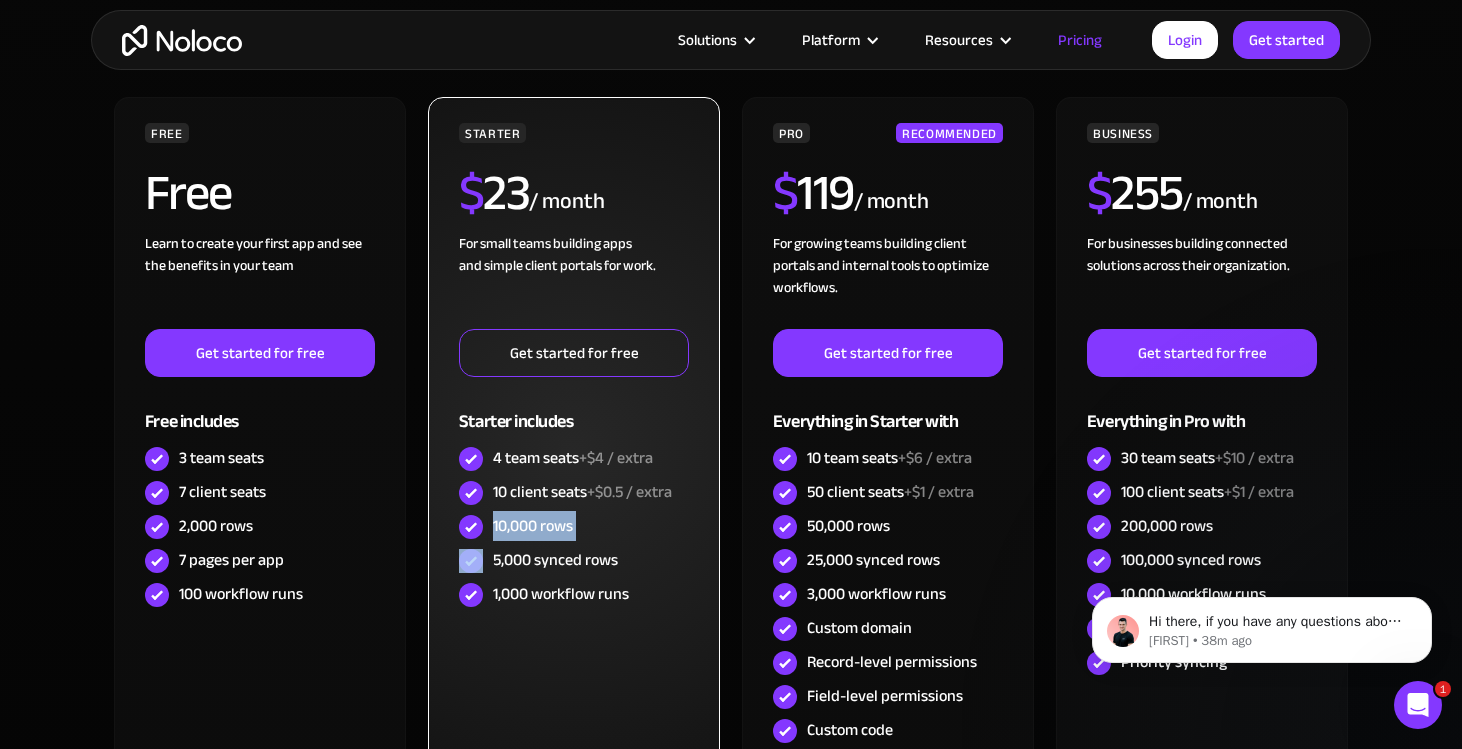scroll, scrollTop: 689, scrollLeft: 0, axis: vertical 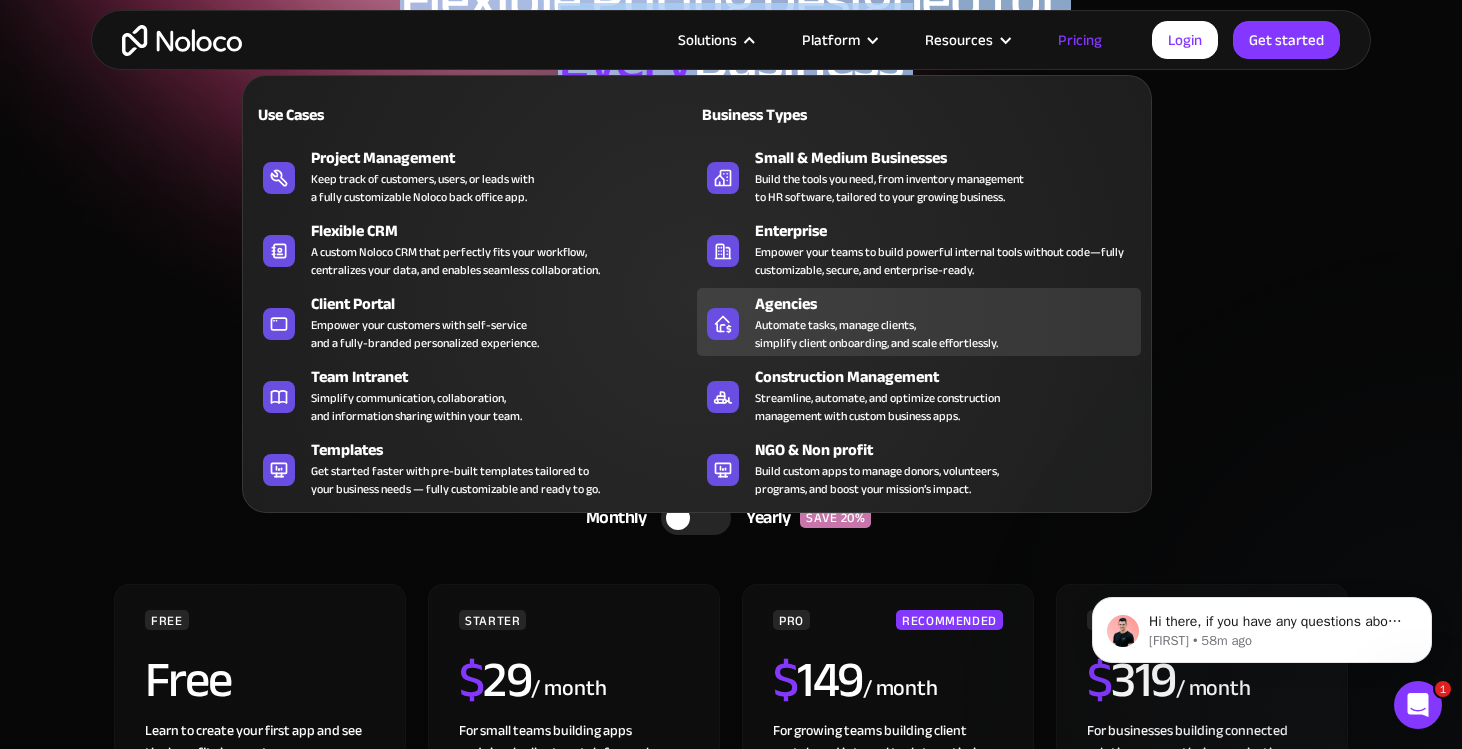 click on "Agencies" at bounding box center (952, 304) 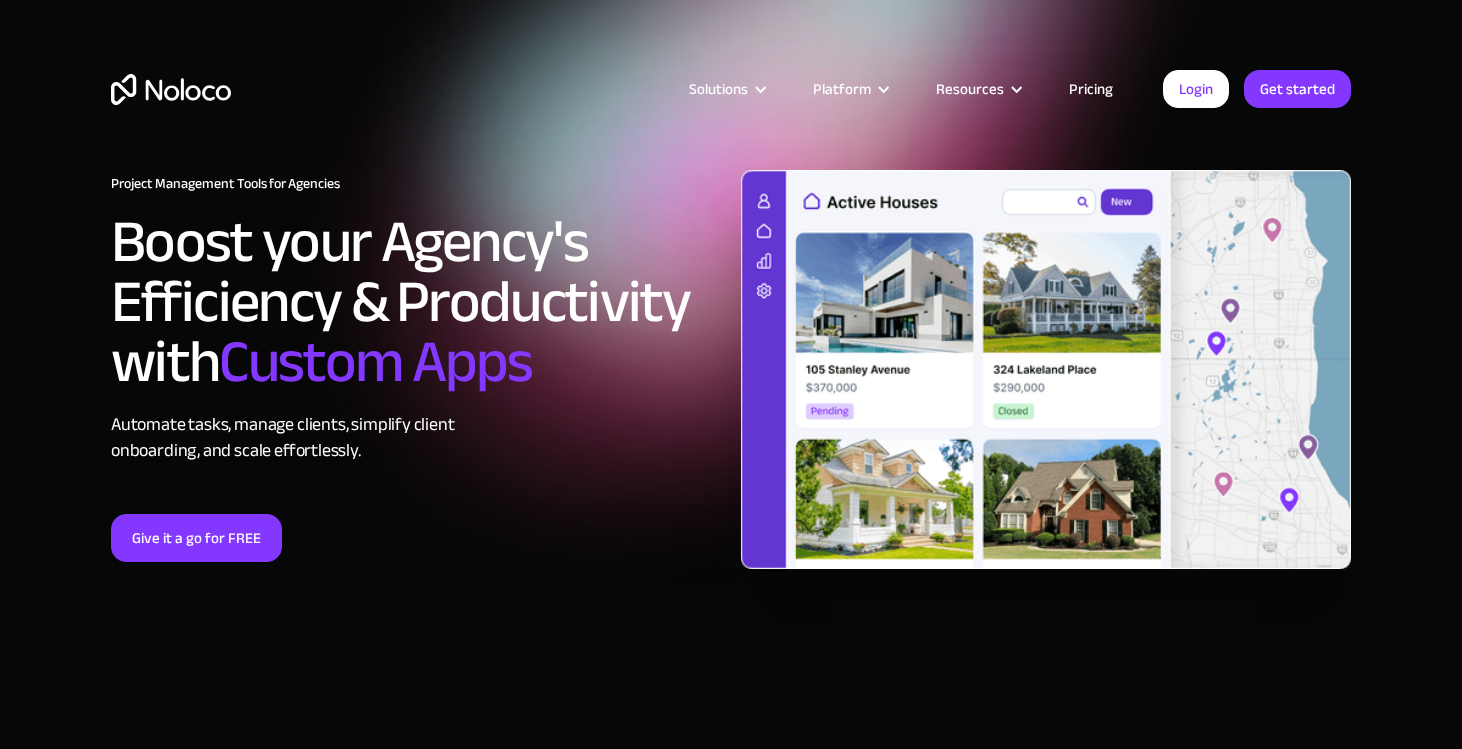 scroll, scrollTop: 0, scrollLeft: 0, axis: both 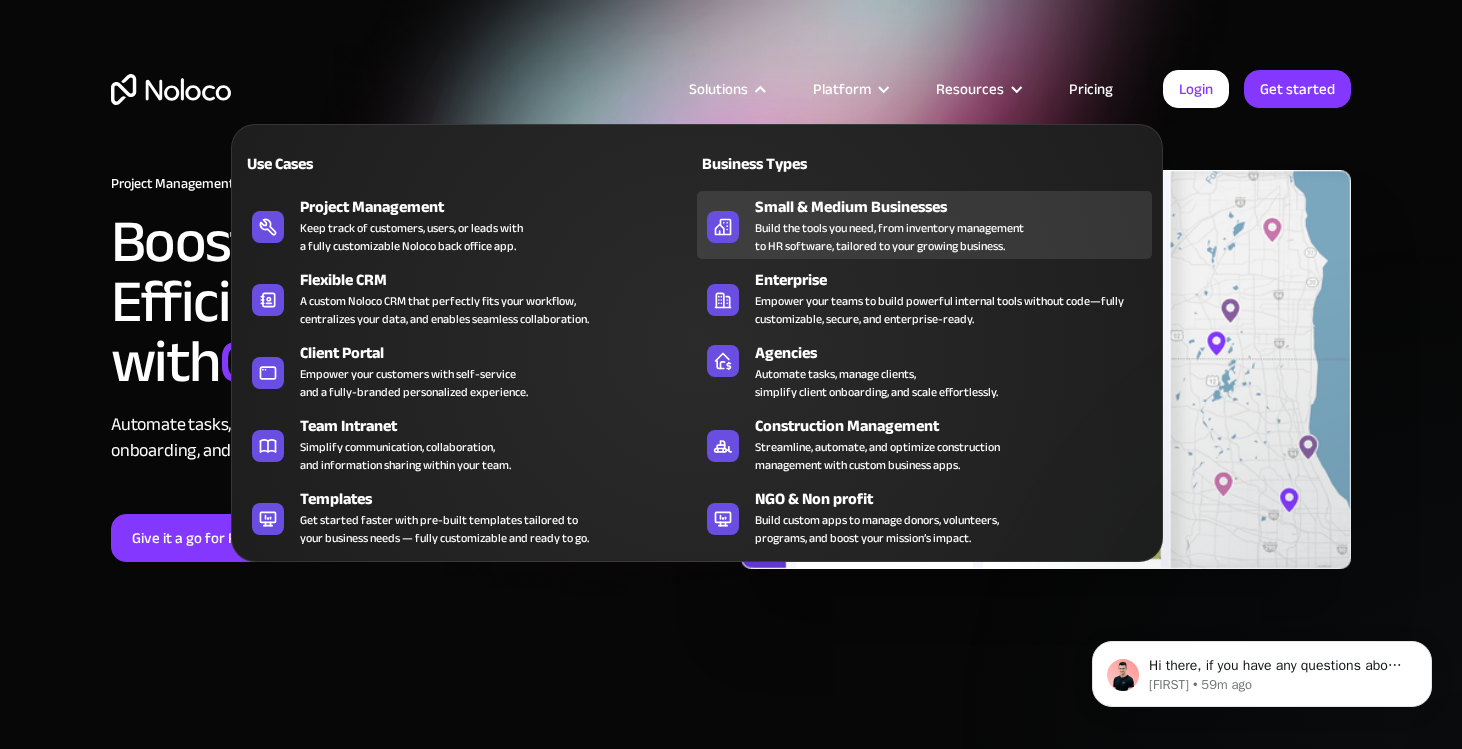 click on "Small & Medium Businesses" at bounding box center [958, 207] 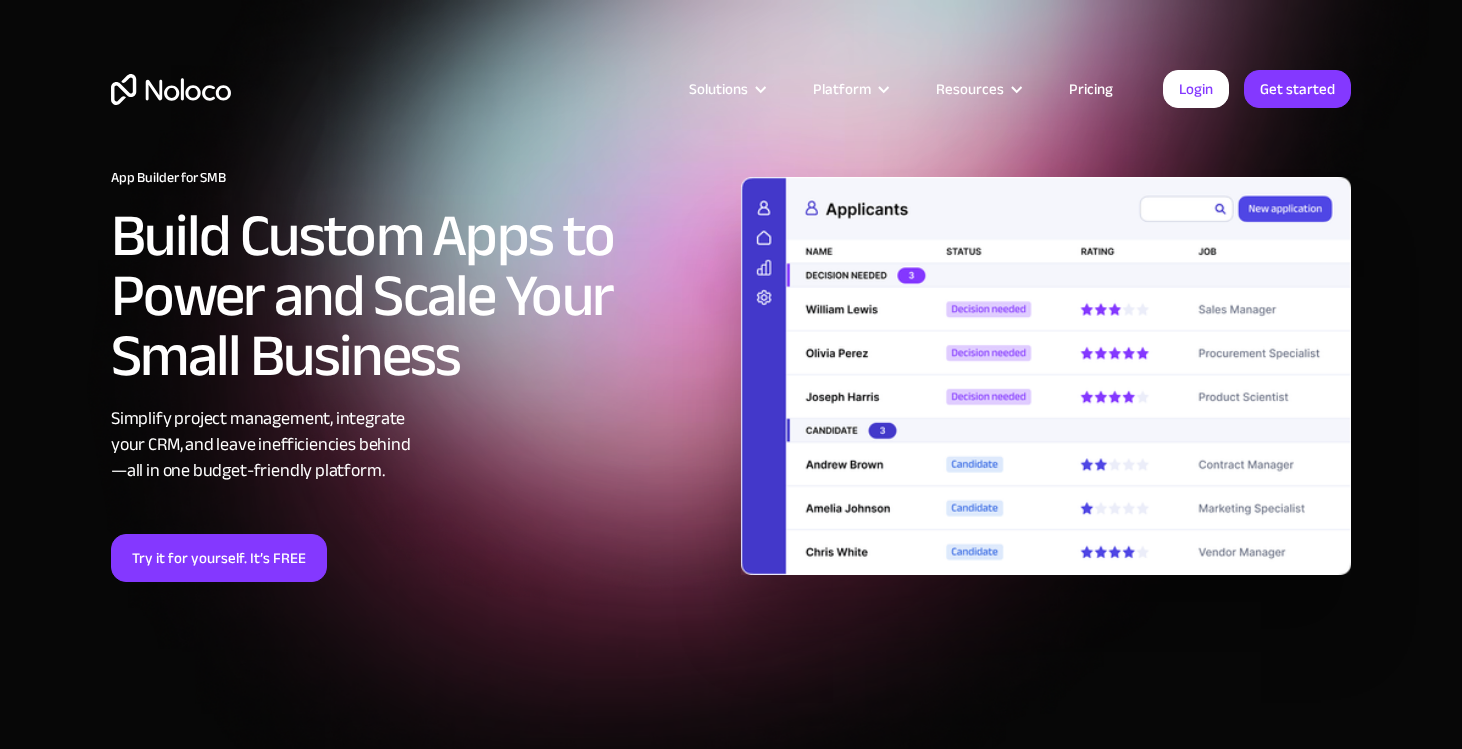 scroll, scrollTop: 0, scrollLeft: 0, axis: both 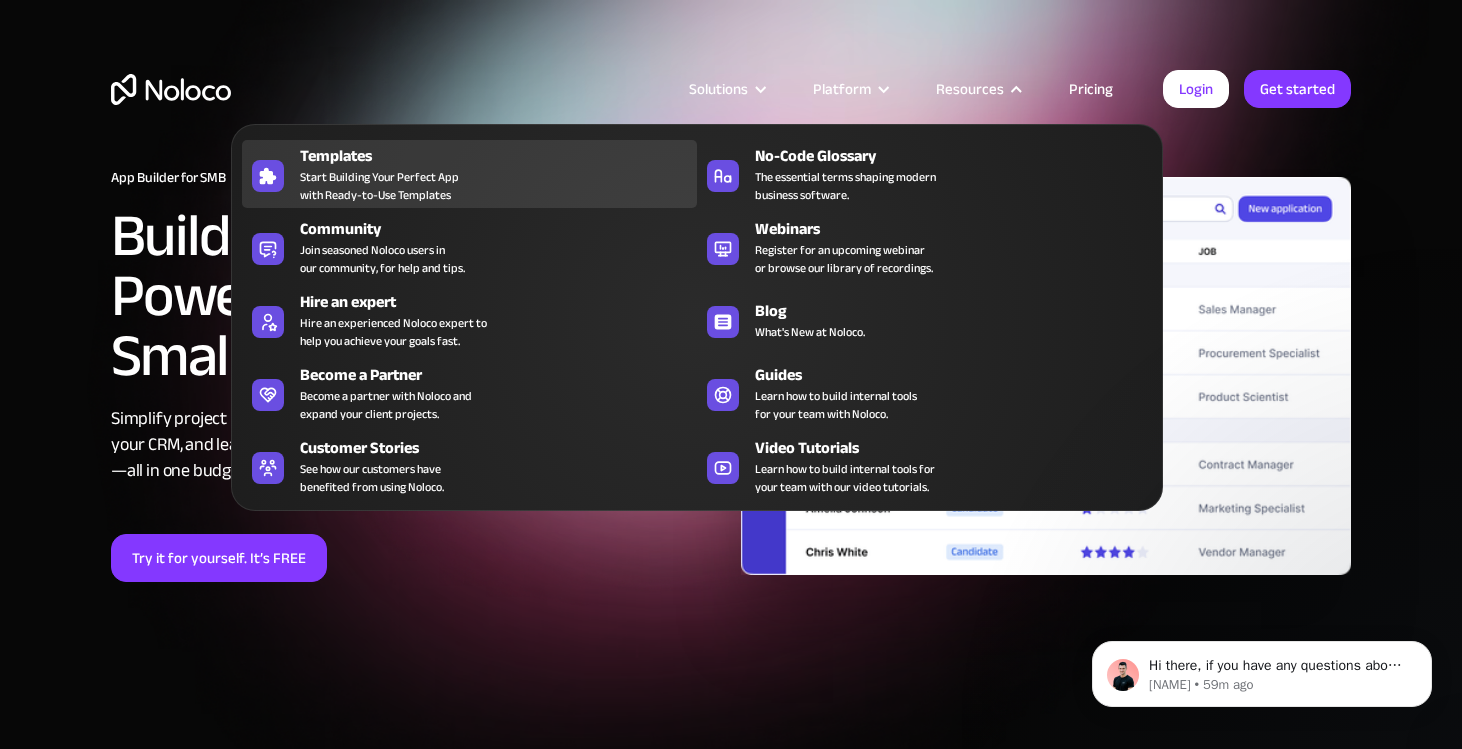 click on "Templates Start Building Your Perfect App with Ready-to-Use Templates" at bounding box center (493, 174) 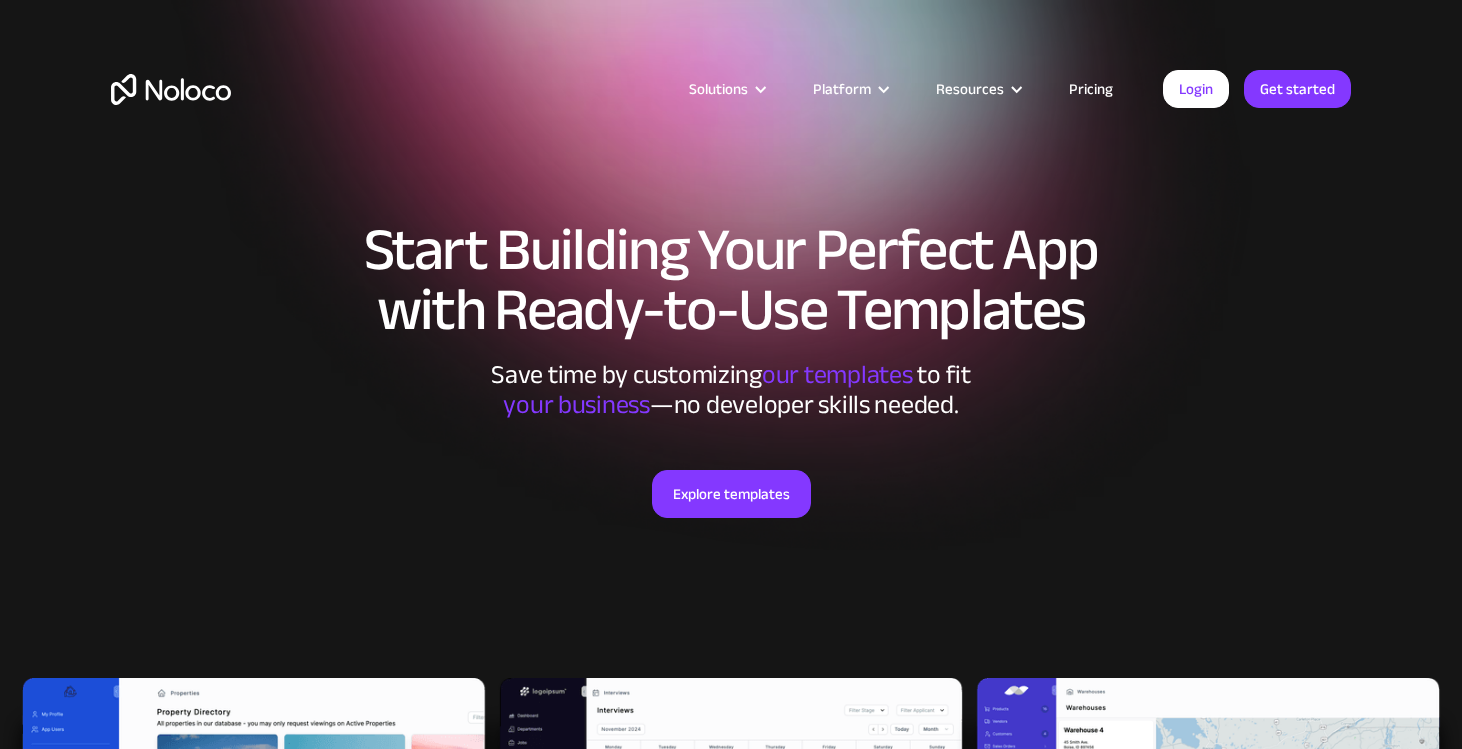 scroll, scrollTop: 0, scrollLeft: 0, axis: both 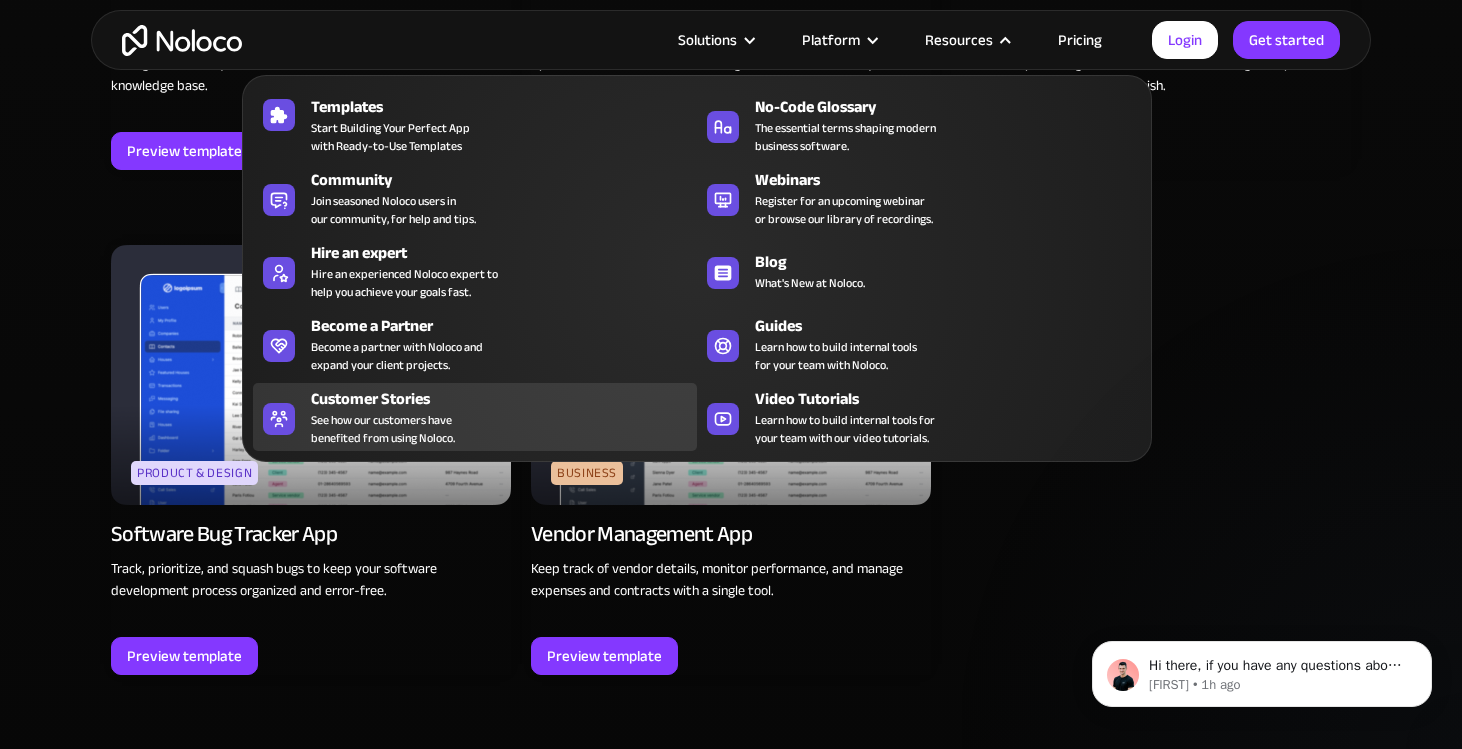 click on "See how our customers have  benefited from using Noloco." at bounding box center [383, 429] 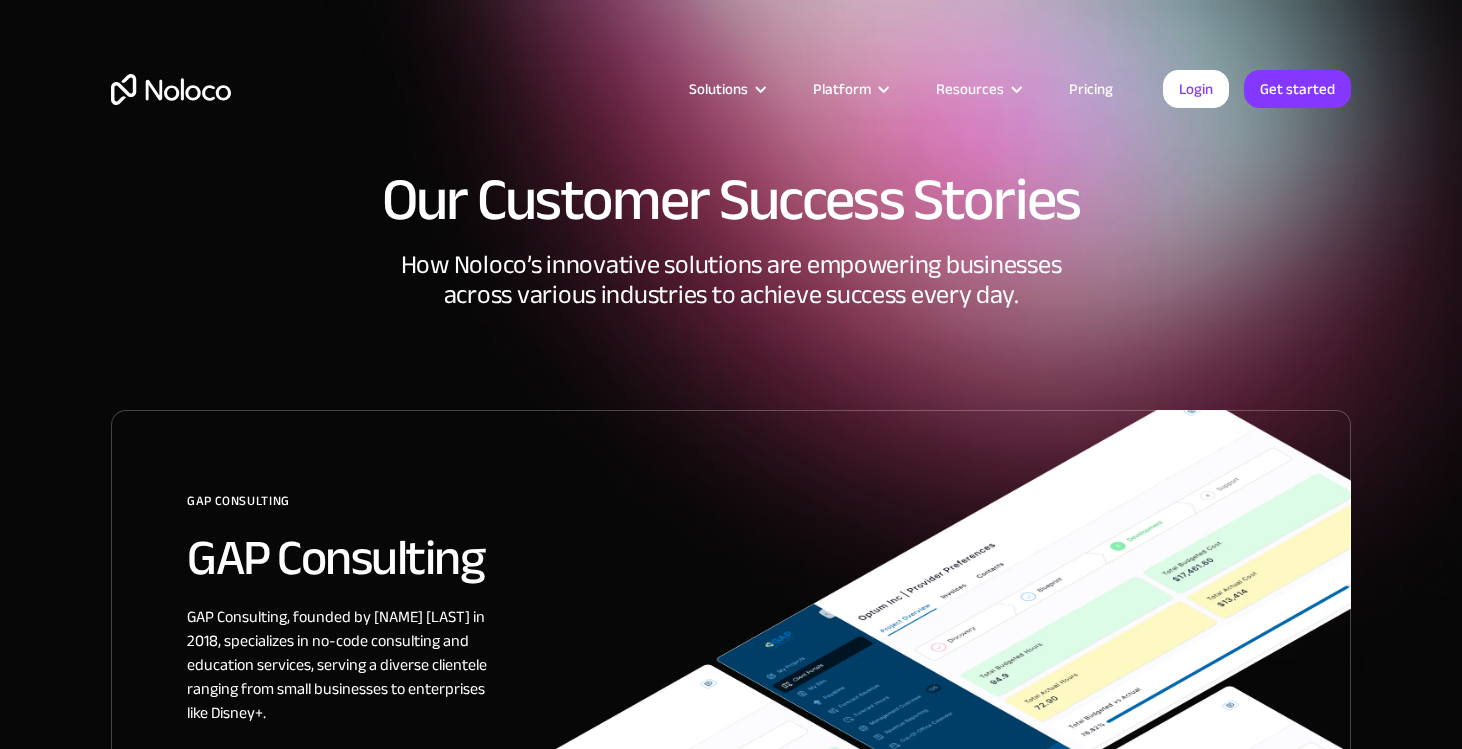 scroll, scrollTop: 0, scrollLeft: 0, axis: both 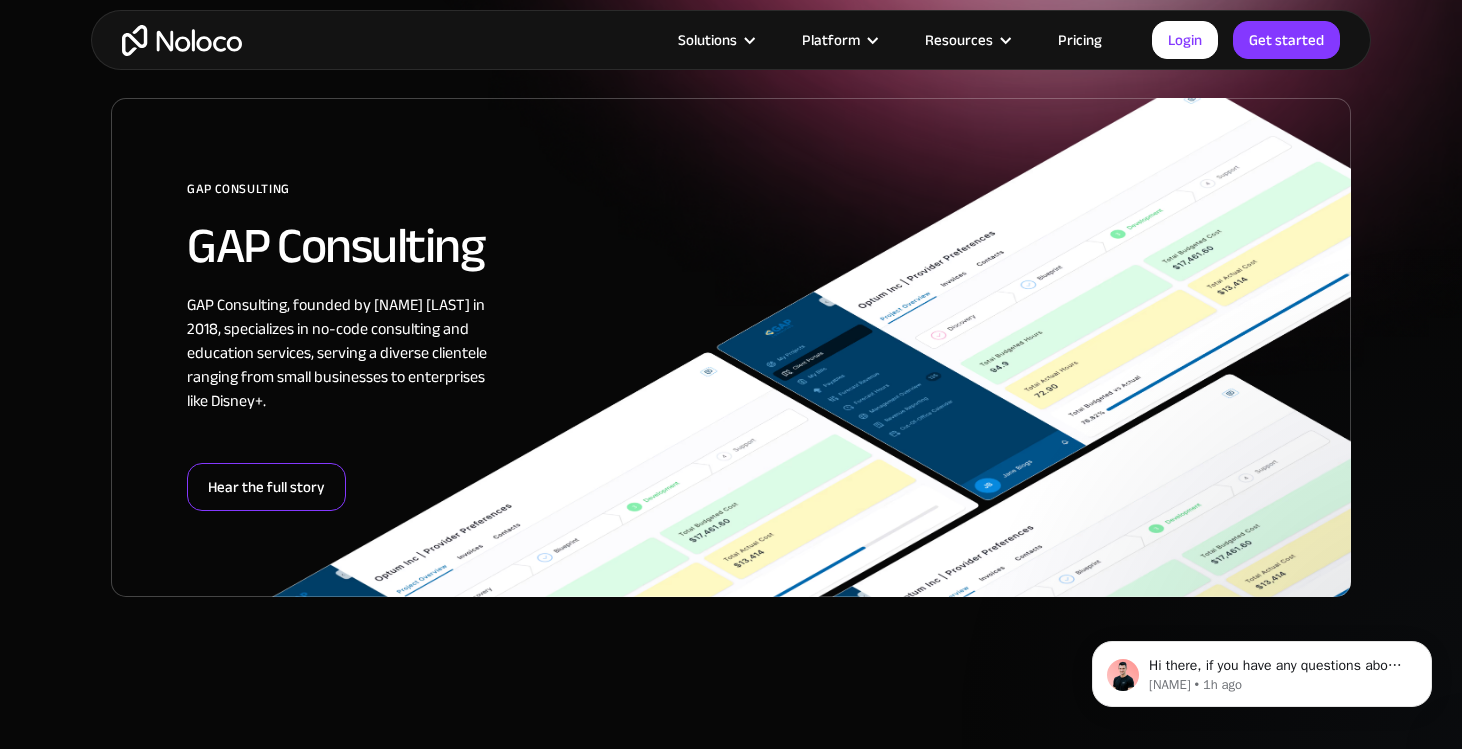 click on "Hear the full story" at bounding box center [266, 487] 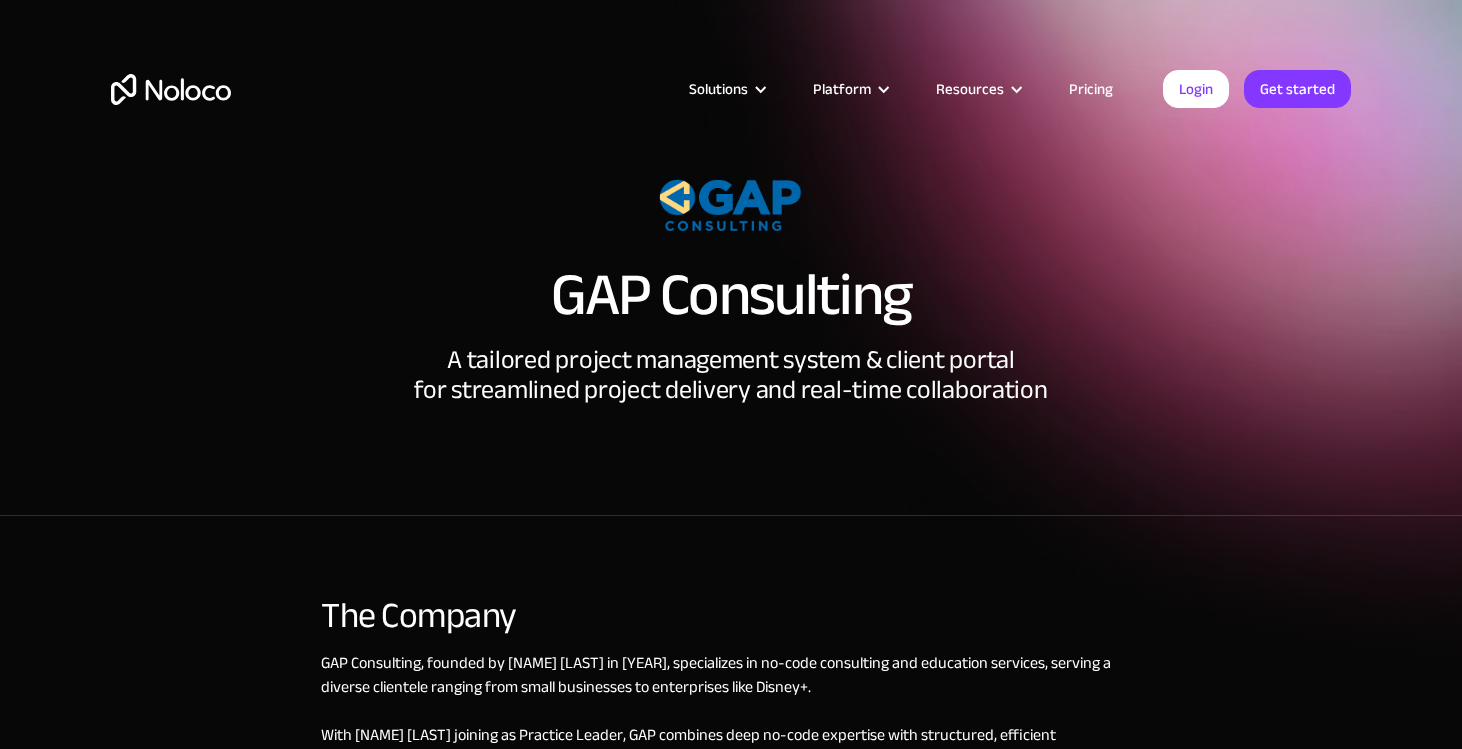 scroll, scrollTop: 0, scrollLeft: 0, axis: both 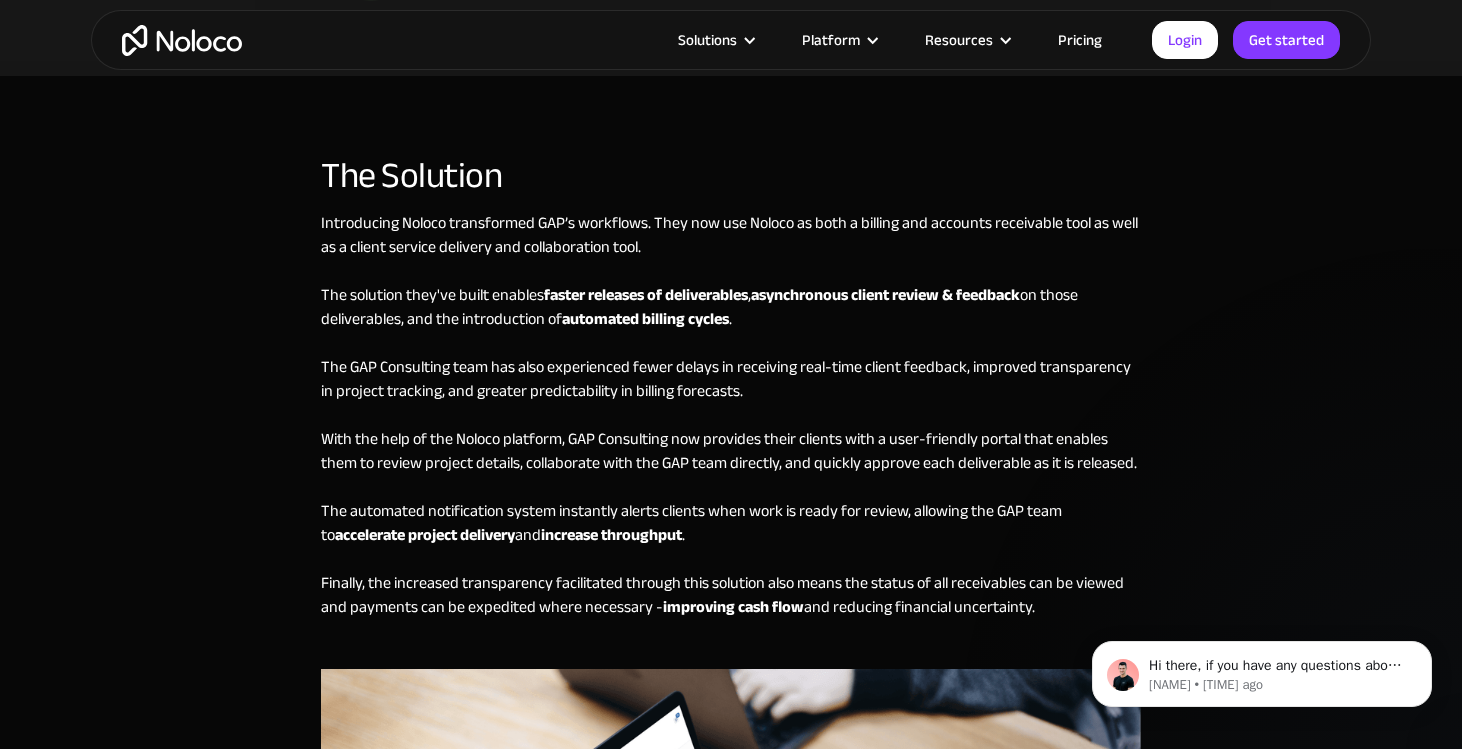click on "Introducing Noloco transformed GAP’s workflows. They now use Noloco as both a billing and accounts receivable tool as well as a client service delivery and collaboration tool. The solution they've built enables  faster releases of deliverables ,  asynchronous client review & feedback  on those deliverables, and the introduction of  automated billing cycles . The GAP Consulting team has also experienced fewer delays in receiving real-time client feedback, improved transparency in project tracking, and greater predictability in billing forecasts. With the help of the Noloco platform, GAP Consulting now provides their clients with a user-friendly portal that enables them to review project details, collaborate with the GAP team directly, and quickly approve each deliverable as it is released. The automated notification system instantly alerts clients when work is ready for review, allowing the GAP team to  accelerate project delivery  and  increase throughput . improving cash flow" at bounding box center [731, 440] 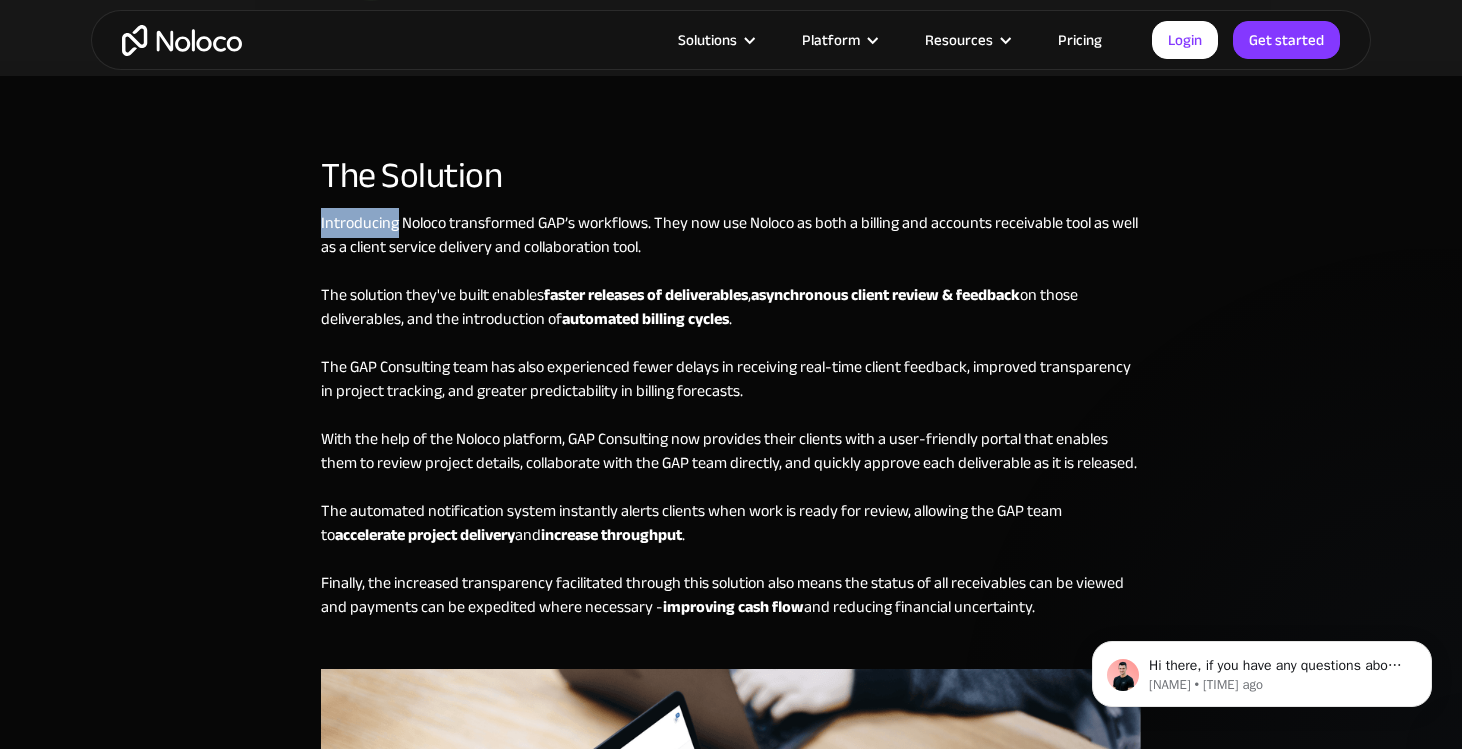 click on "Introducing Noloco transformed GAP’s workflows. They now use Noloco as both a billing and accounts receivable tool as well as a client service delivery and collaboration tool. The solution they've built enables  faster releases of deliverables ,  asynchronous client review & feedback  on those deliverables, and the introduction of  automated billing cycles . The GAP Consulting team has also experienced fewer delays in receiving real-time client feedback, improved transparency in project tracking, and greater predictability in billing forecasts. With the help of the Noloco platform, GAP Consulting now provides their clients with a user-friendly portal that enables them to review project details, collaborate with the GAP team directly, and quickly approve each deliverable as it is released. The automated notification system instantly alerts clients when work is ready for review, allowing the GAP team to  accelerate project delivery  and  increase throughput . improving cash flow" at bounding box center [731, 440] 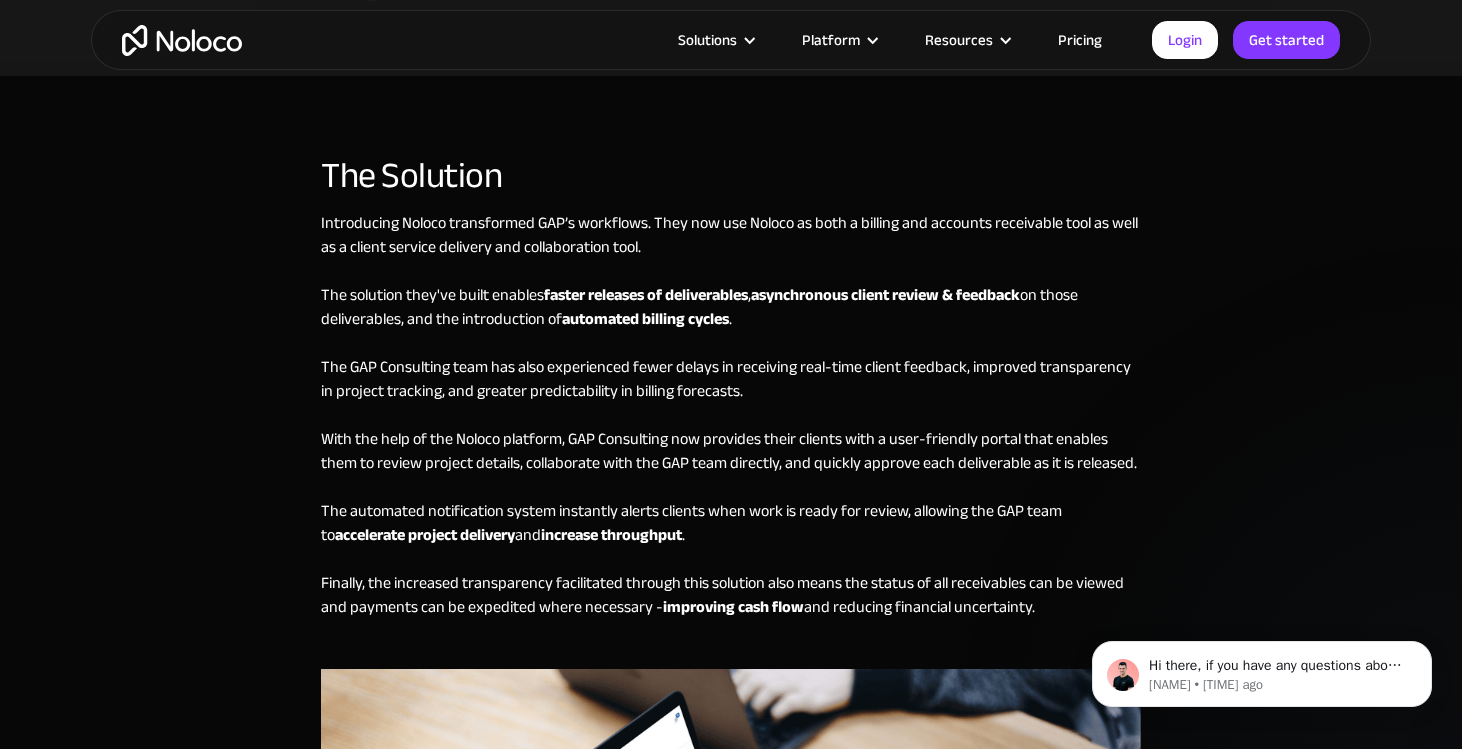 drag, startPoint x: 371, startPoint y: 222, endPoint x: 345, endPoint y: 584, distance: 362.9325 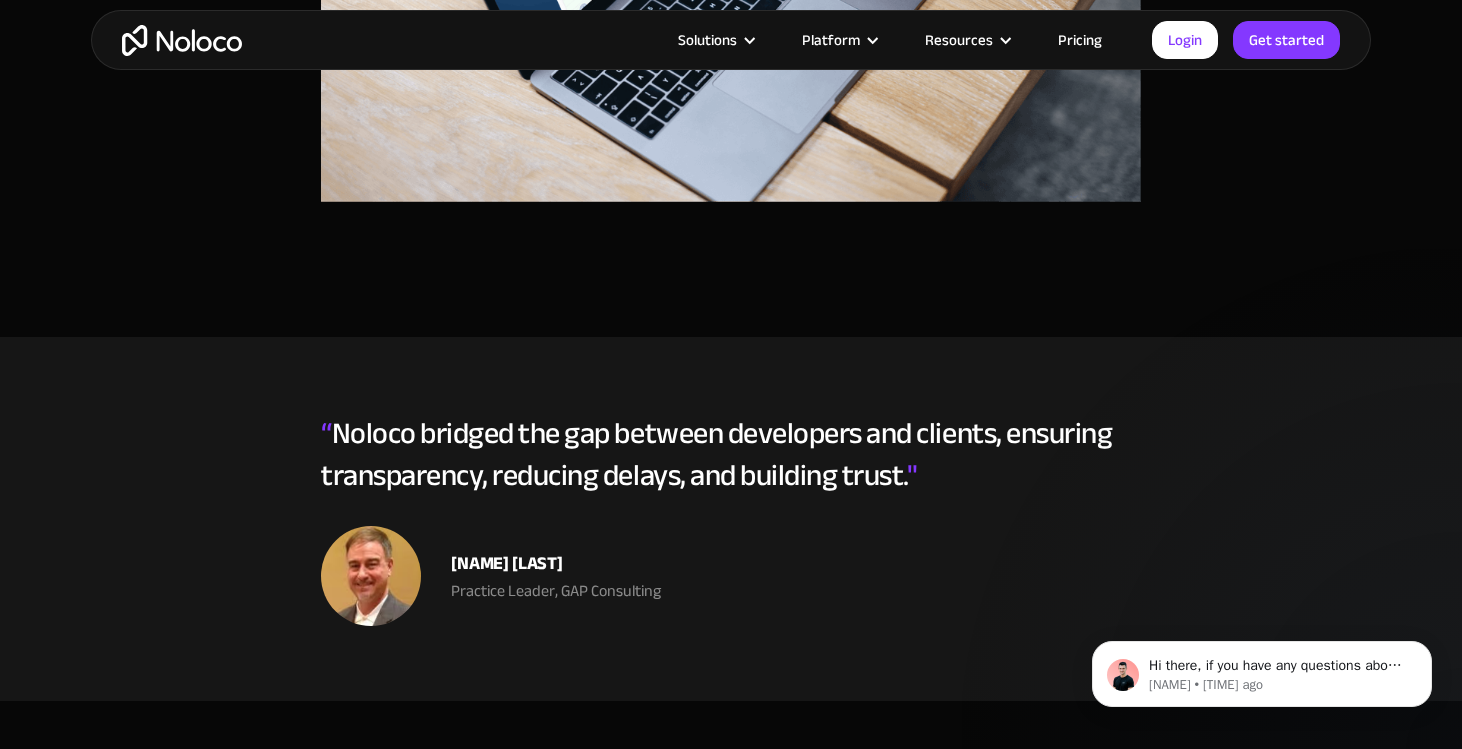 scroll, scrollTop: 4503, scrollLeft: 0, axis: vertical 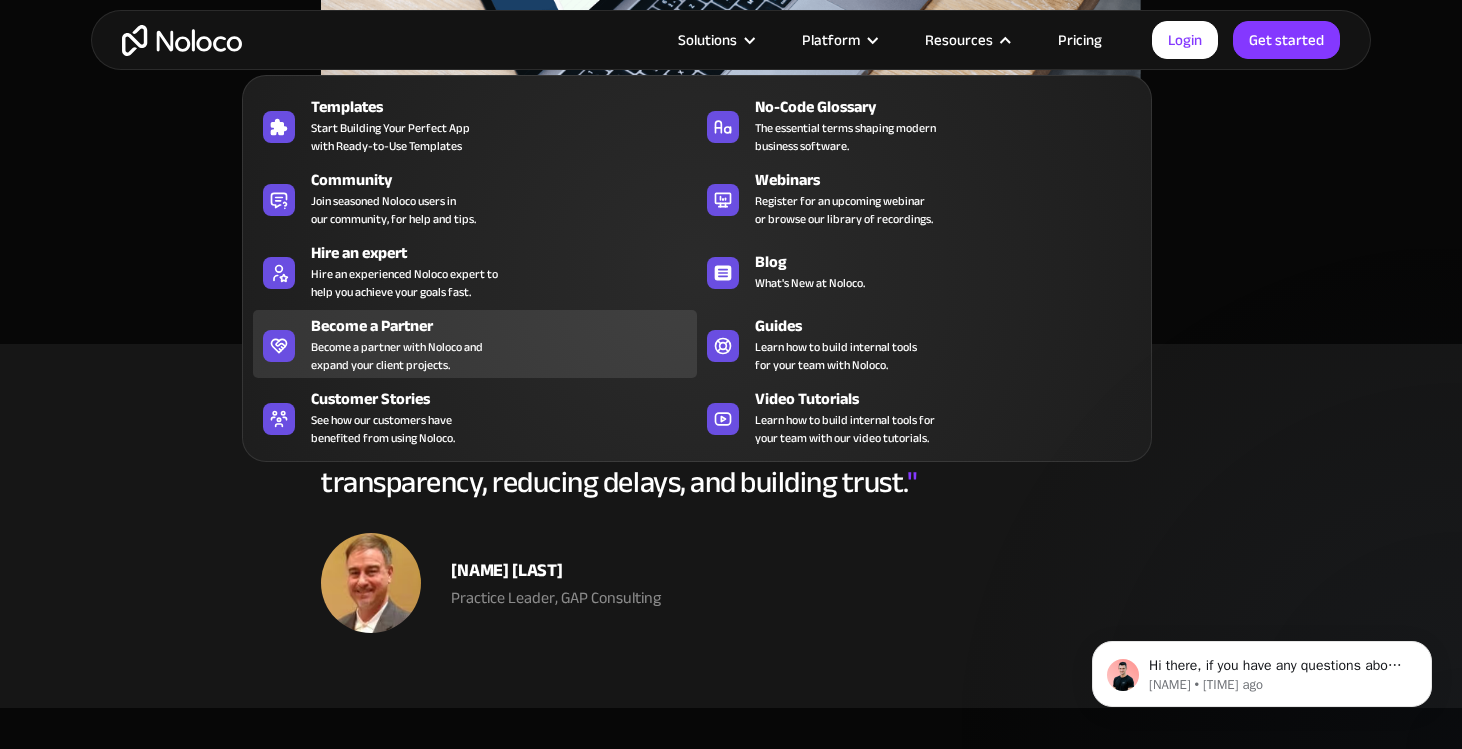 click on "Become a Partner" at bounding box center (508, 326) 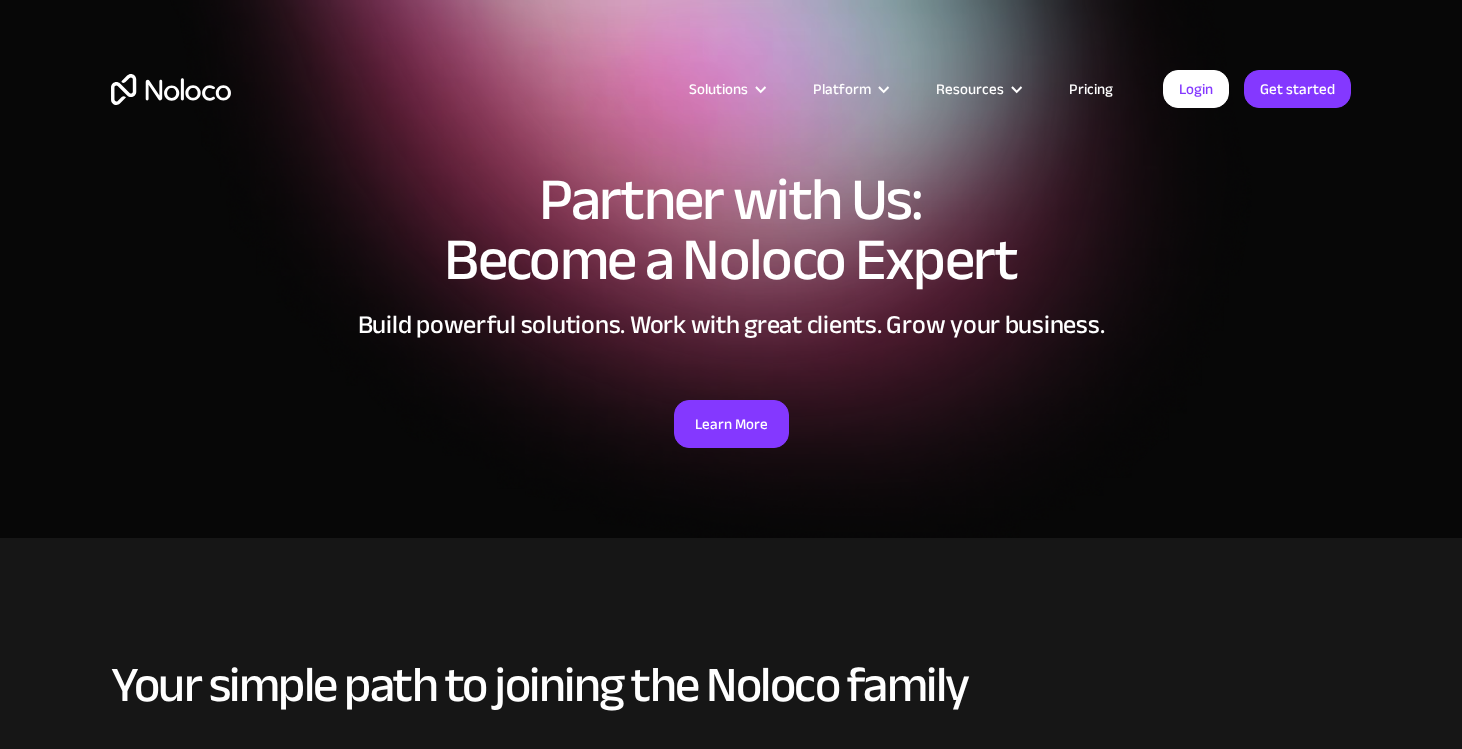 scroll, scrollTop: 0, scrollLeft: 0, axis: both 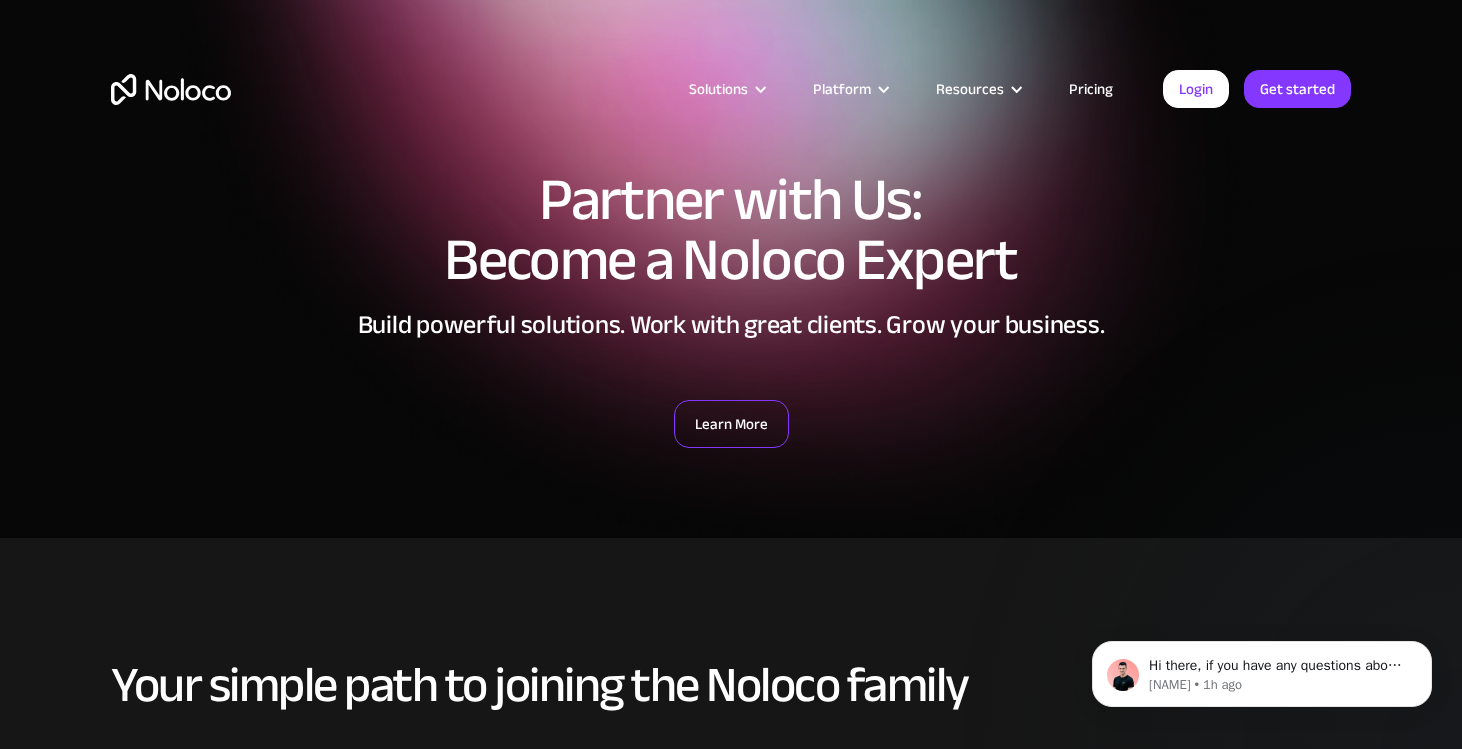 click on "Learn More" at bounding box center (731, 424) 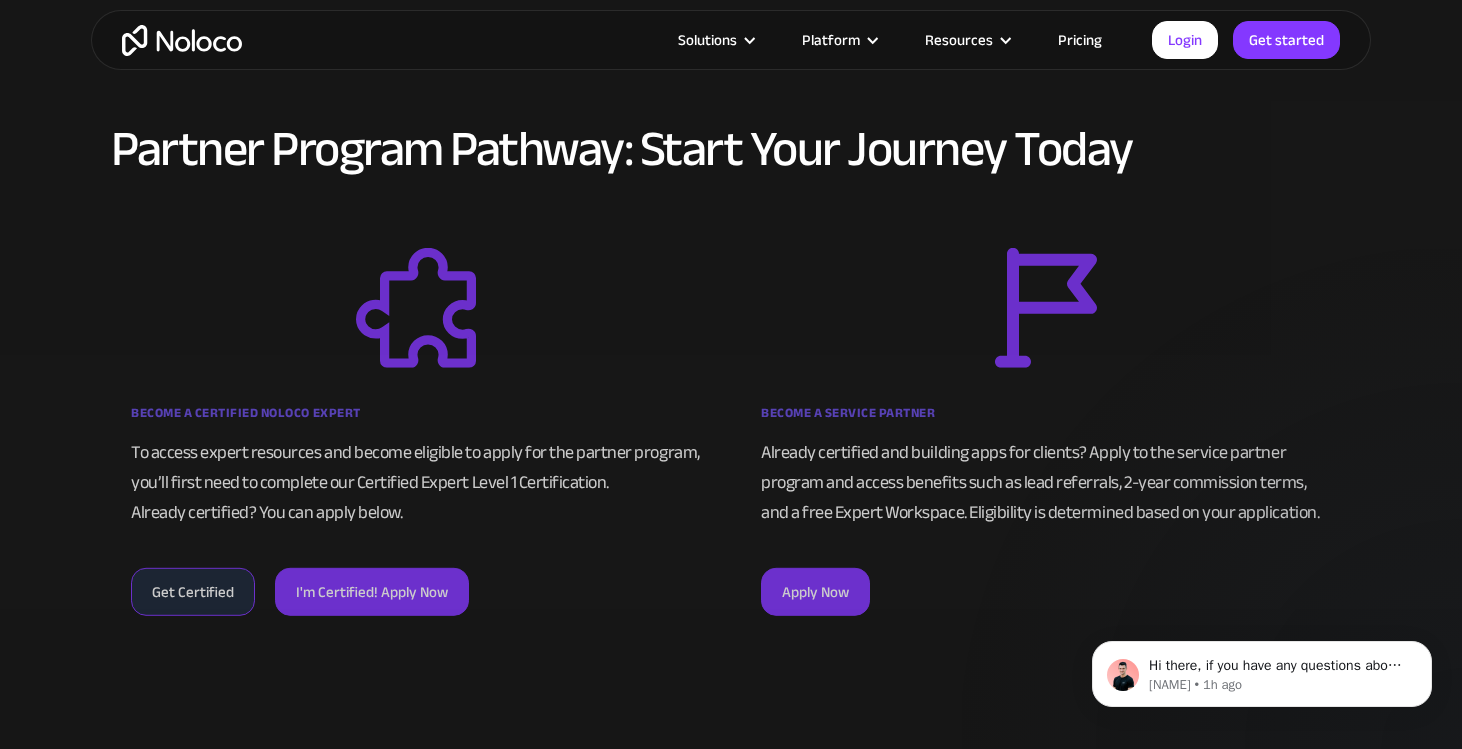 scroll, scrollTop: 1172, scrollLeft: 0, axis: vertical 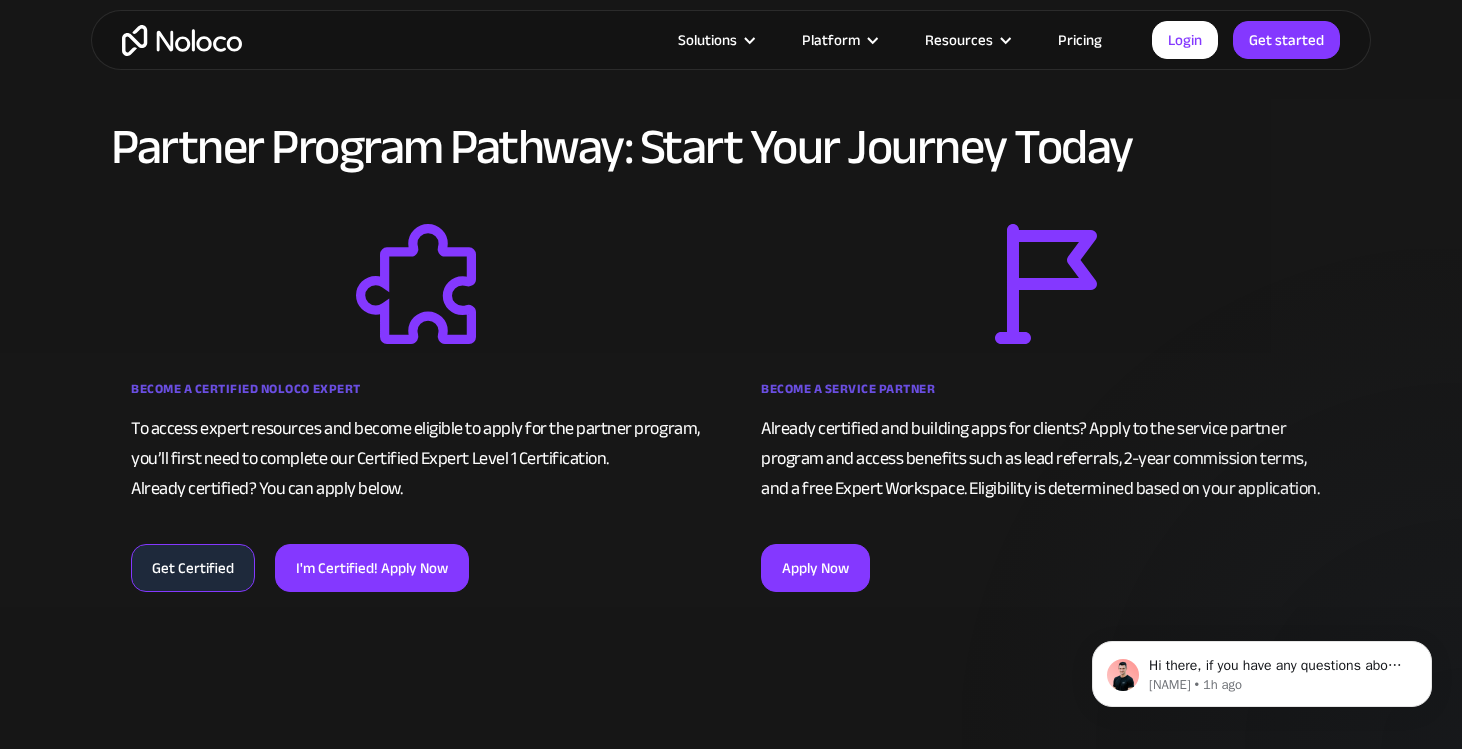 click on "Get Certified" at bounding box center [193, 568] 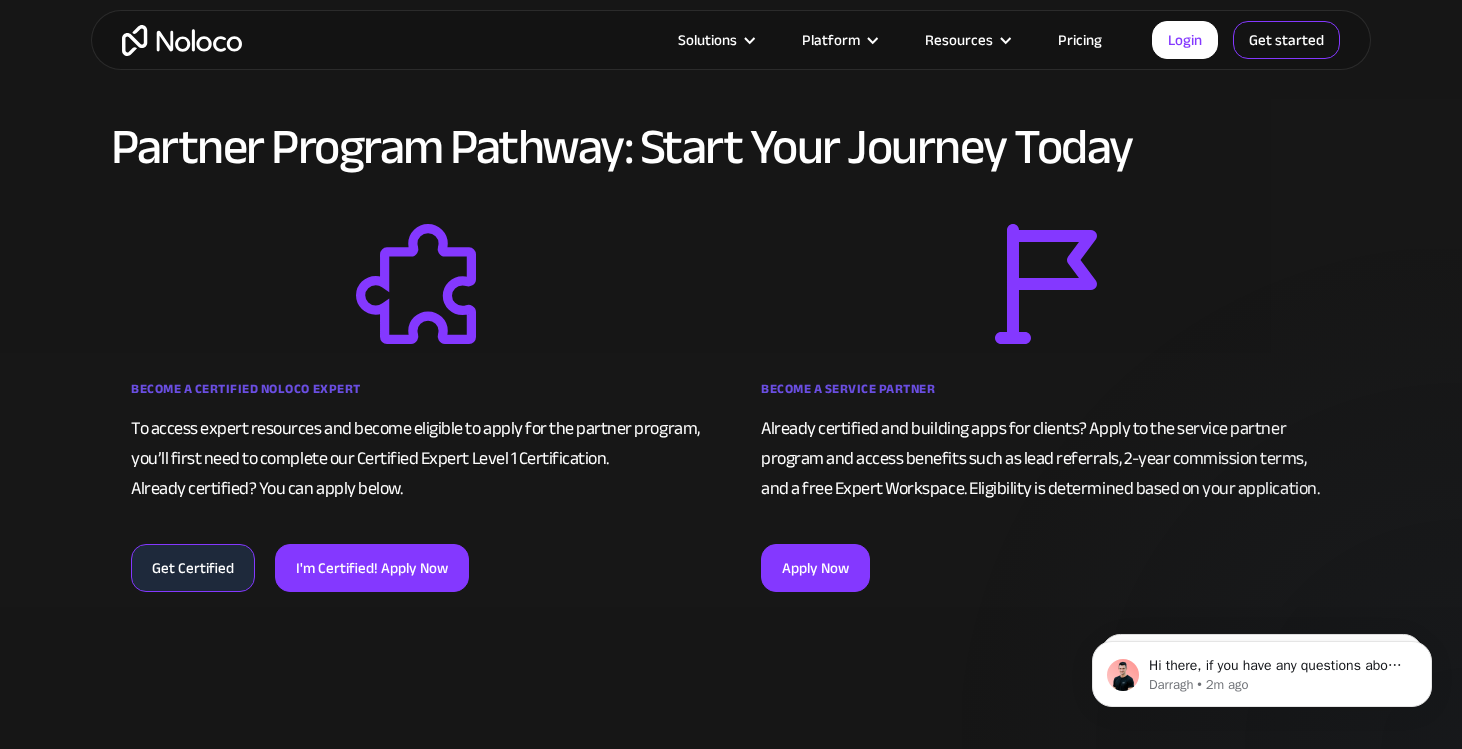 click on "Get started" at bounding box center [0, 0] 